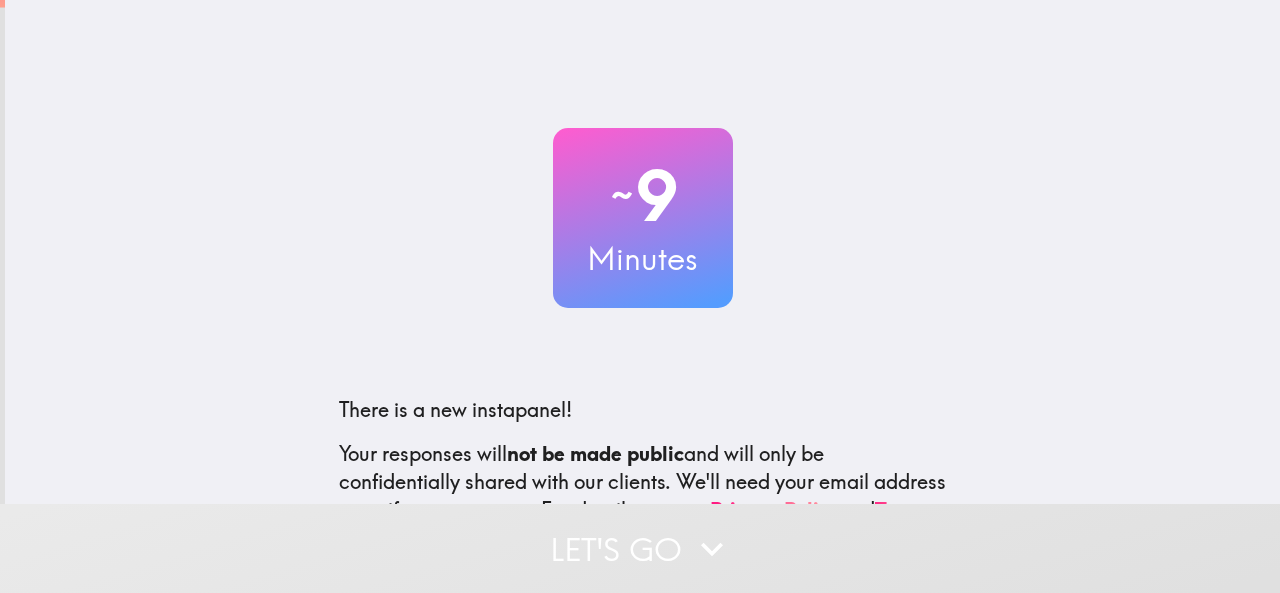 scroll, scrollTop: 0, scrollLeft: 0, axis: both 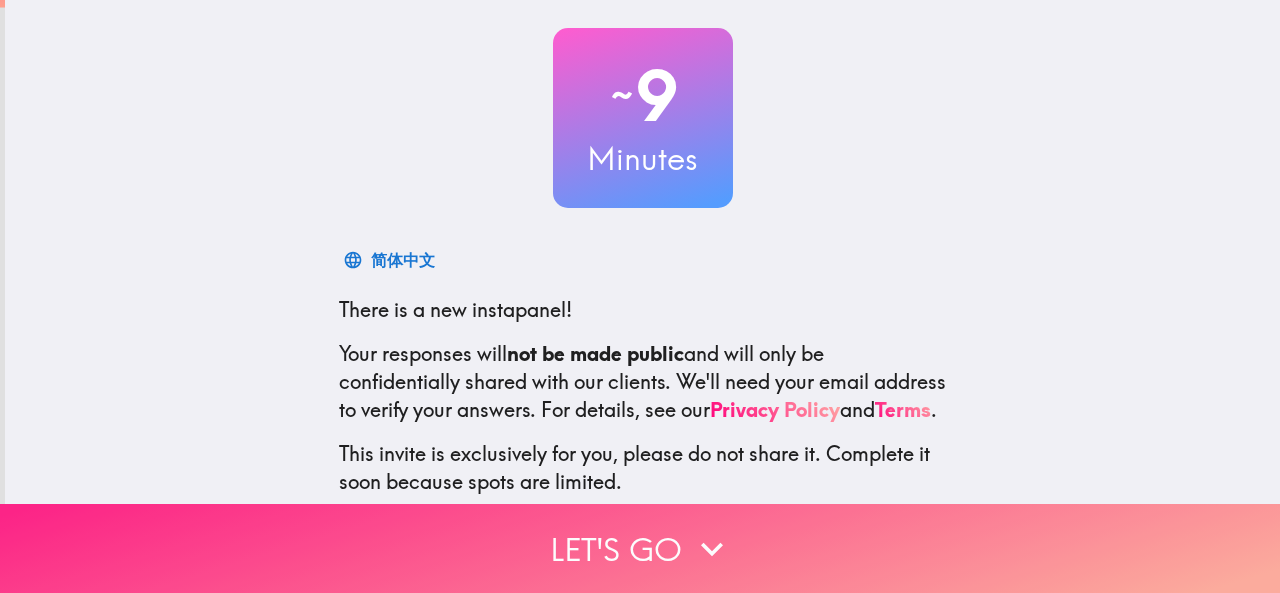 click on "Let's go" at bounding box center [640, 548] 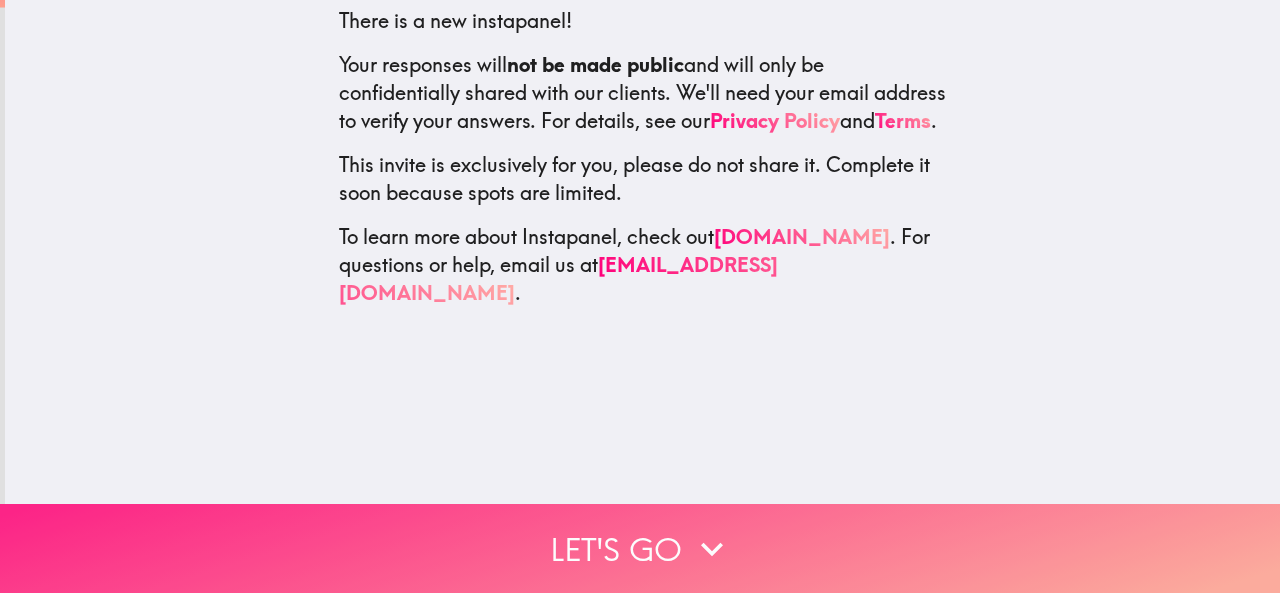 scroll, scrollTop: 0, scrollLeft: 0, axis: both 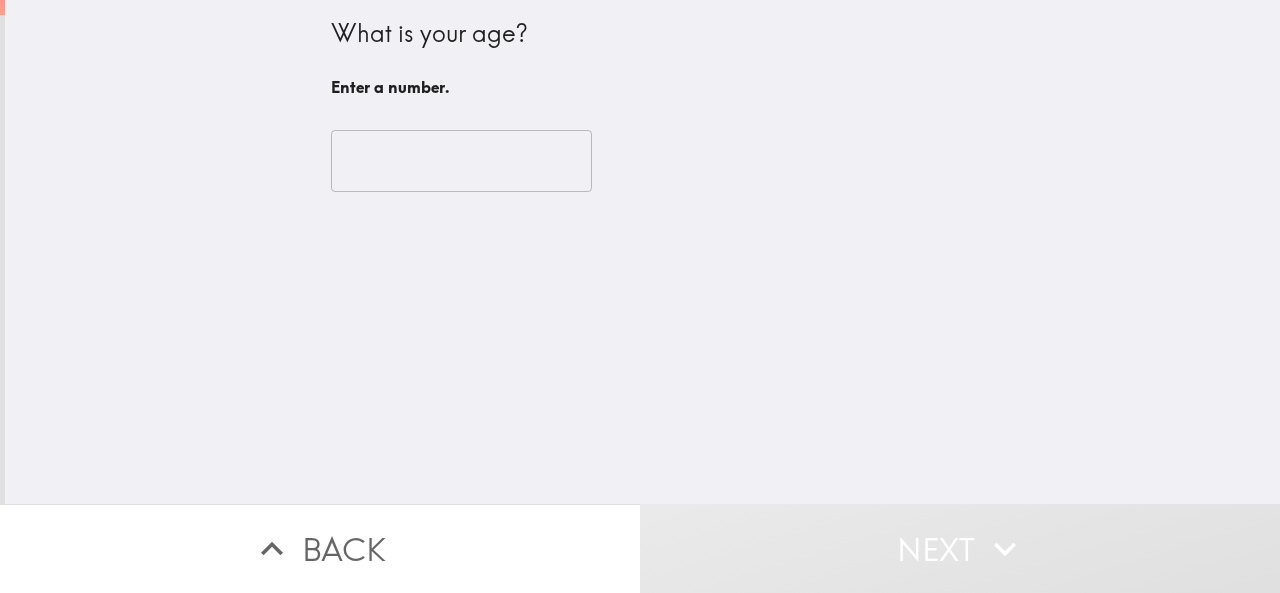 click at bounding box center [461, 161] 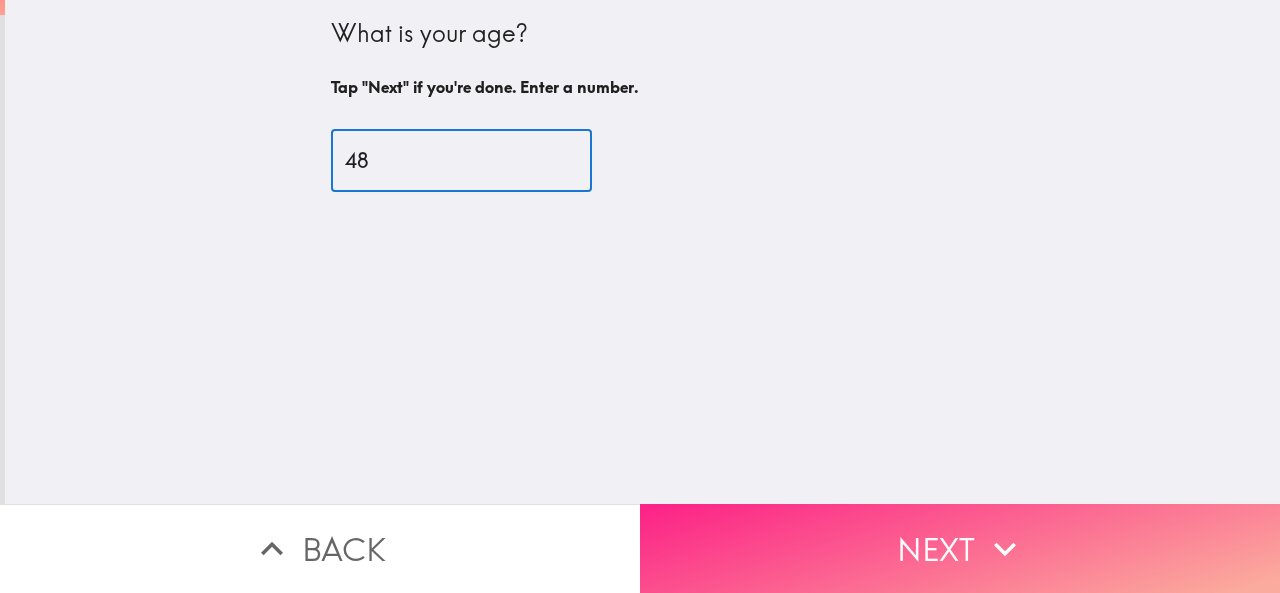 type on "48" 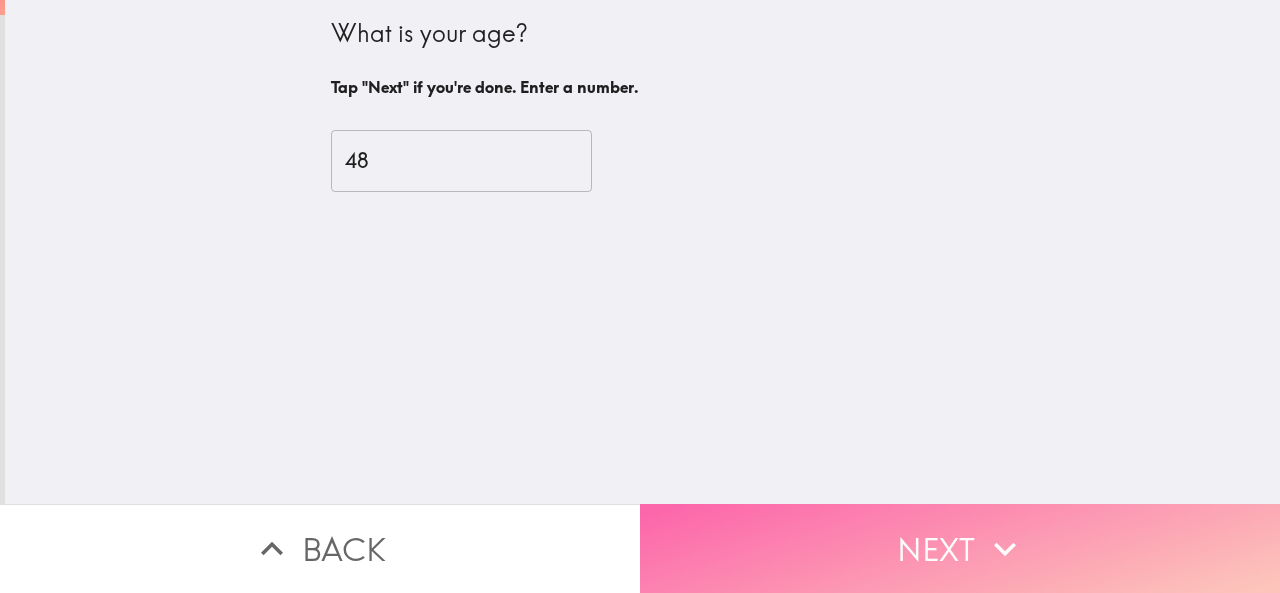 click on "Next" at bounding box center (960, 548) 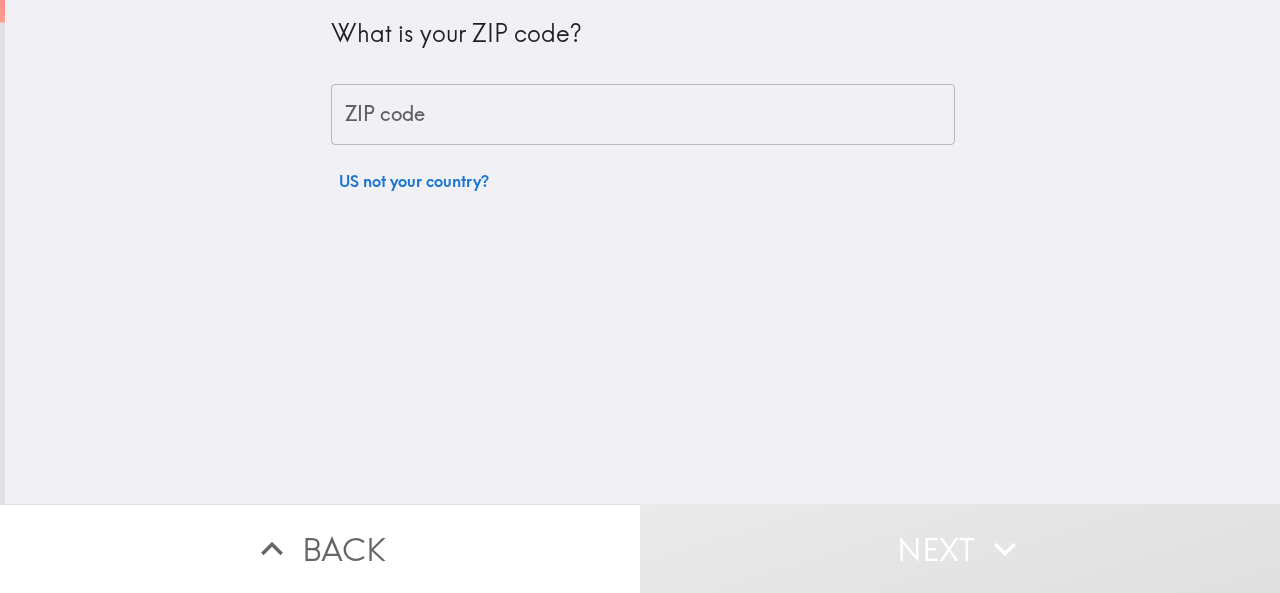 click on "ZIP code" at bounding box center [643, 115] 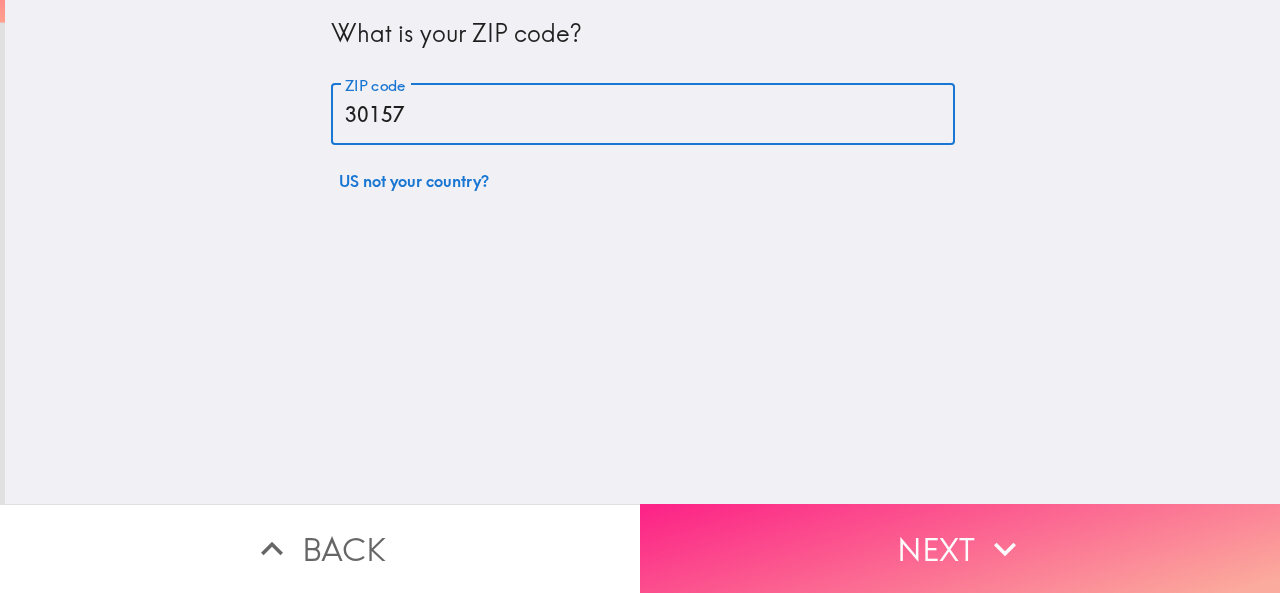 type on "30157" 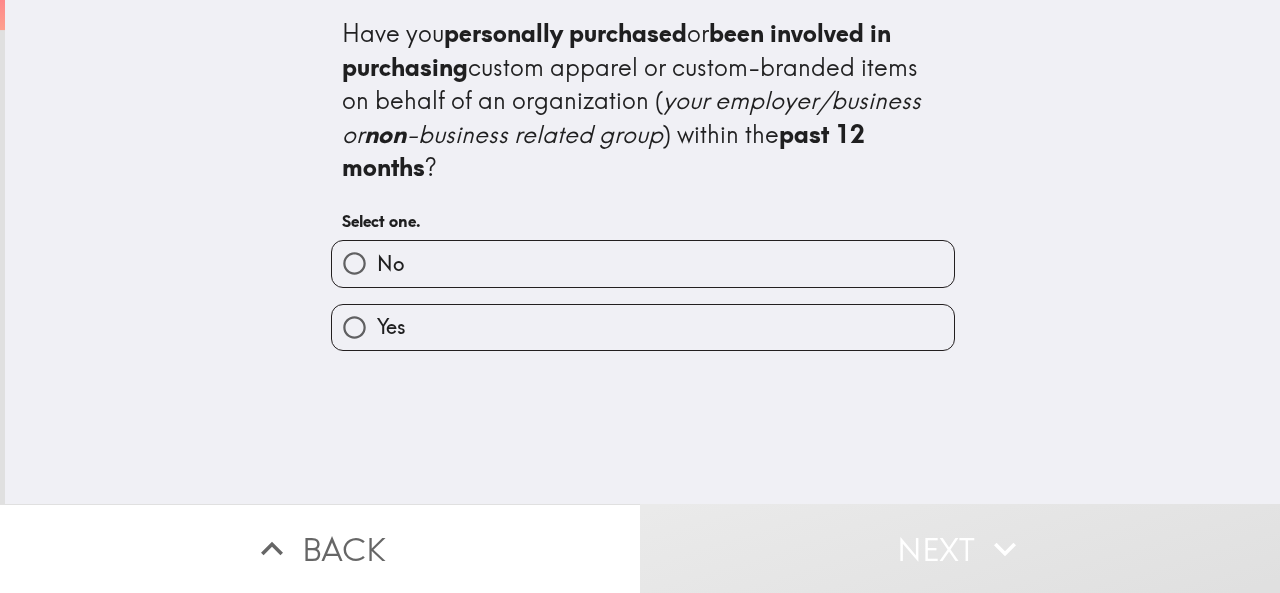 click on "Yes" at bounding box center [643, 327] 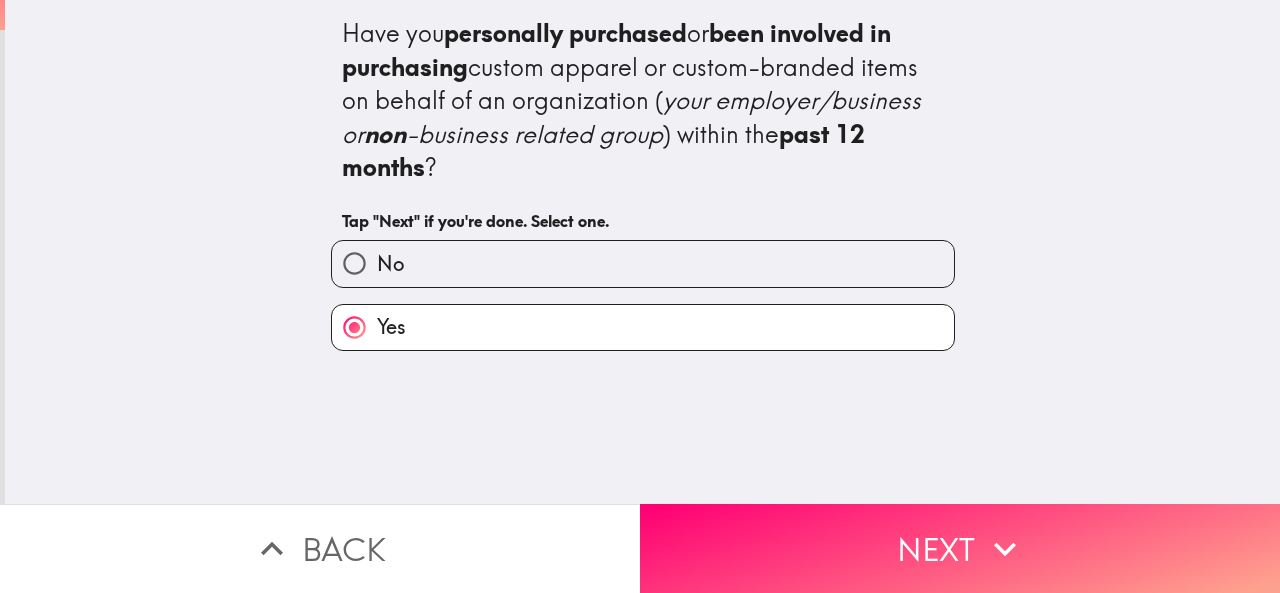 click on "Next" at bounding box center (960, 548) 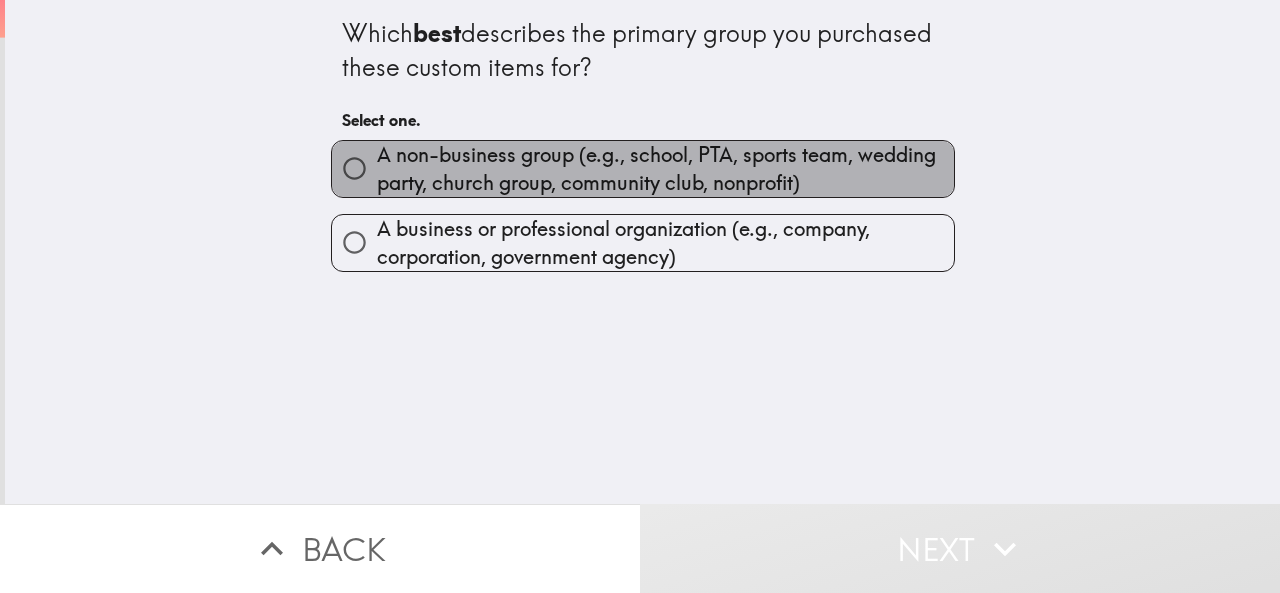 click on "A non-business group (e.g., school, PTA, sports team, wedding party, church group, community club, nonprofit)" at bounding box center [665, 169] 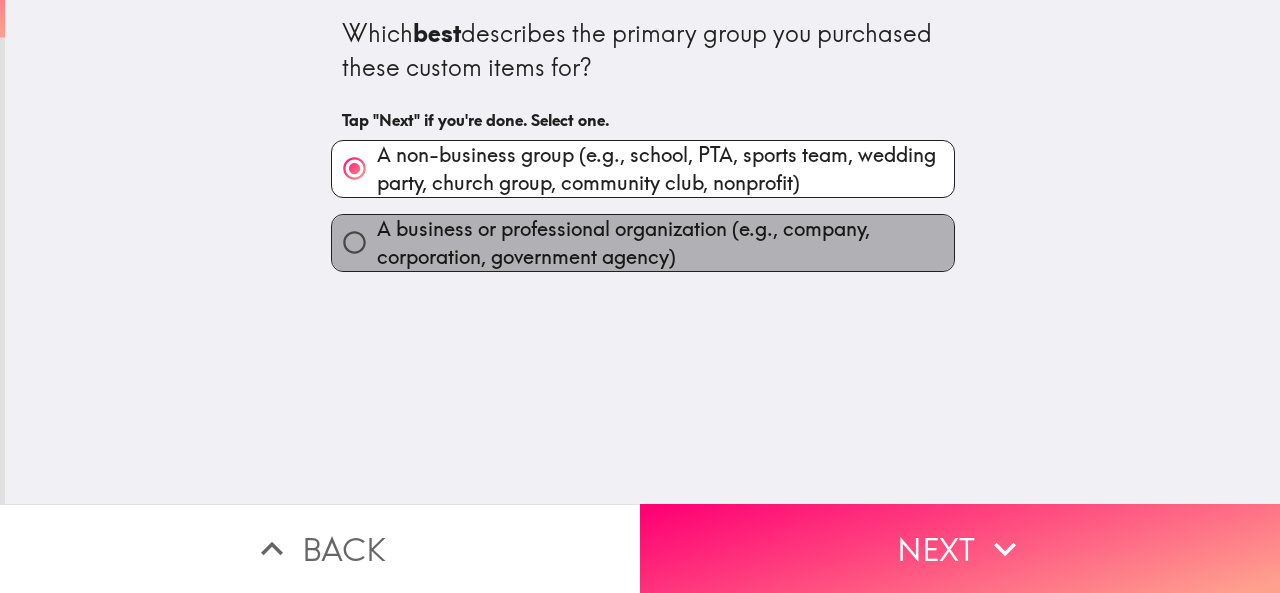 click on "A business or professional organization (e.g., company, corporation, government agency)" at bounding box center (665, 243) 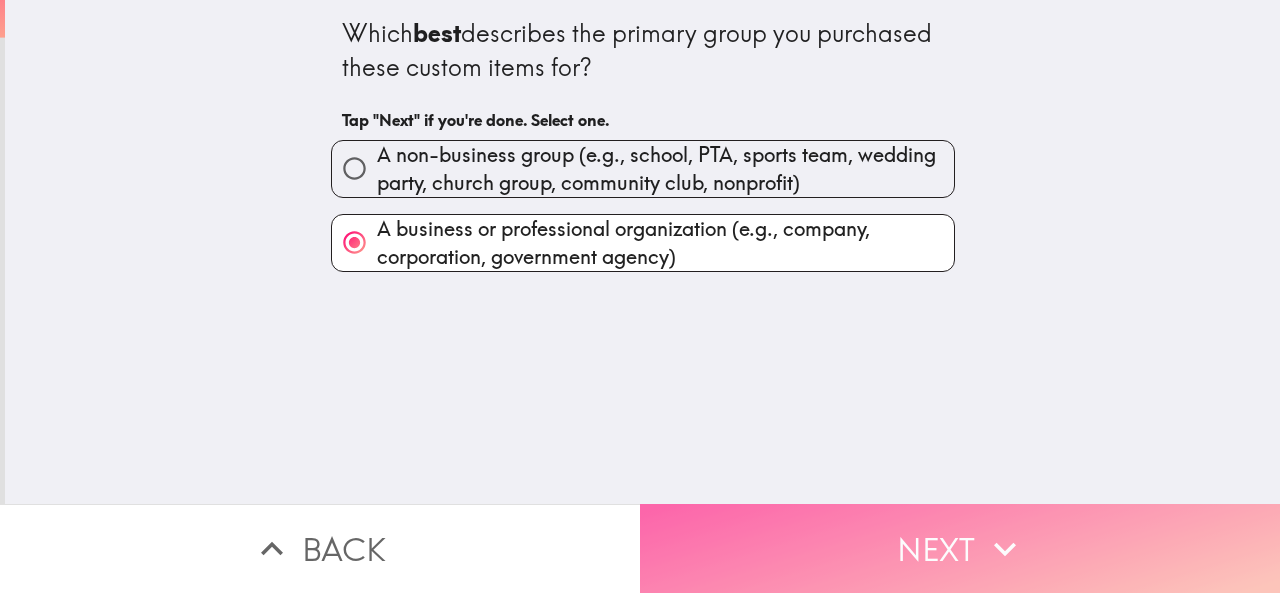 click on "Next" at bounding box center (960, 548) 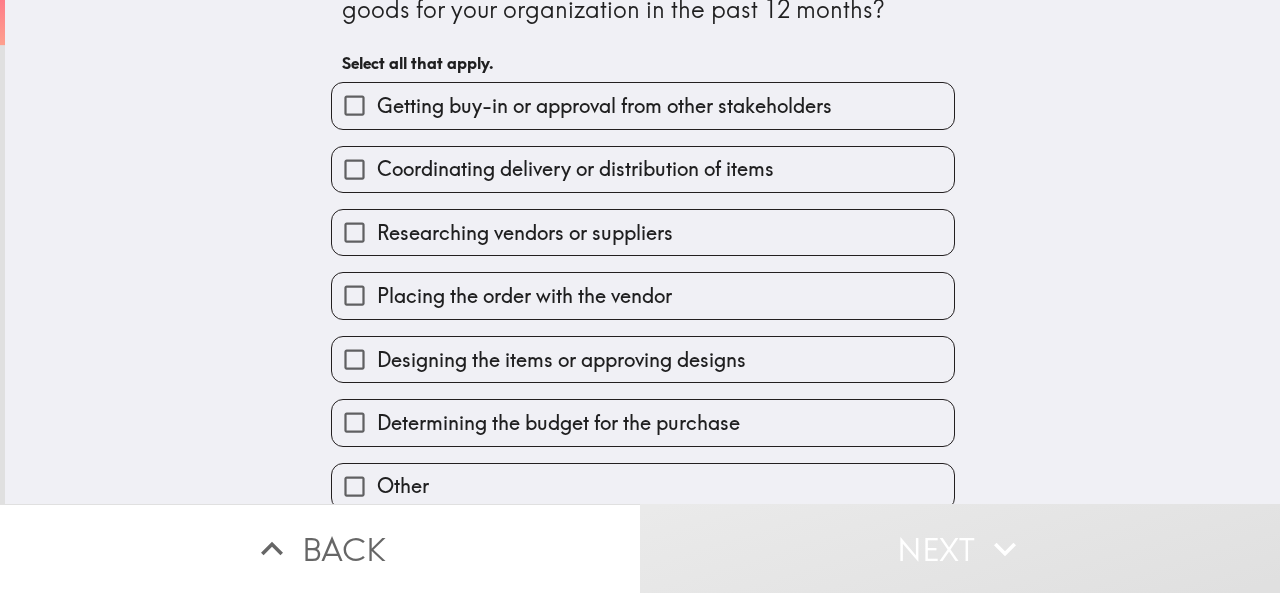 scroll, scrollTop: 0, scrollLeft: 0, axis: both 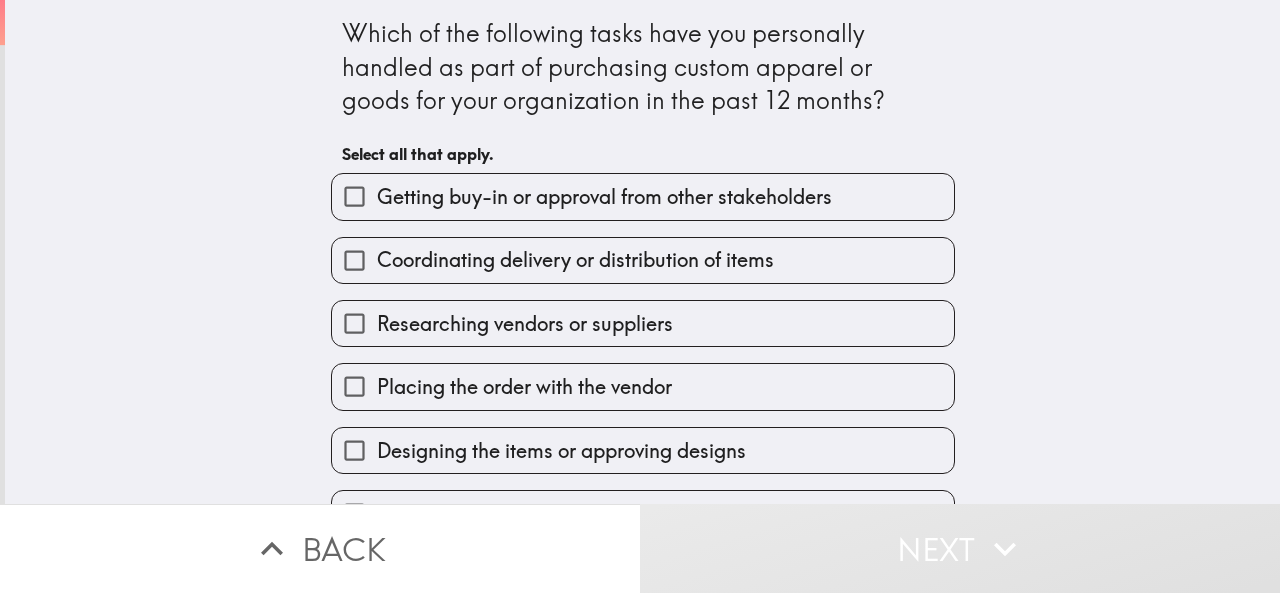click on "Getting buy-in or approval from other stakeholders" at bounding box center [604, 197] 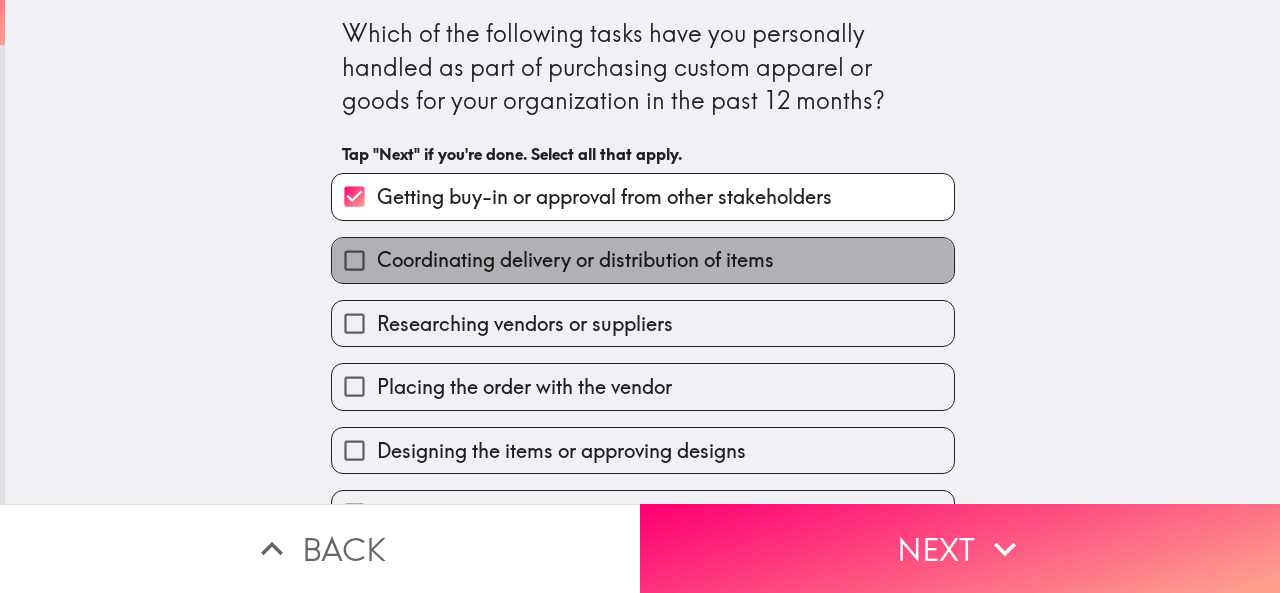 click on "Coordinating delivery or distribution of items" at bounding box center (575, 260) 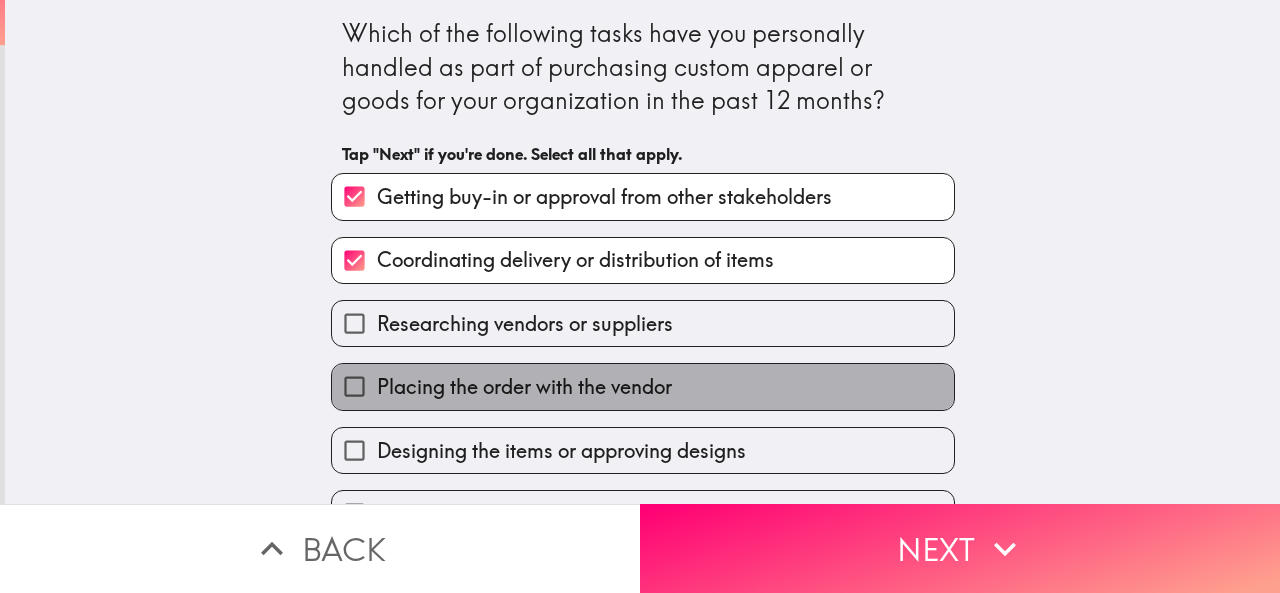 click on "Placing the order with the vendor" at bounding box center (643, 386) 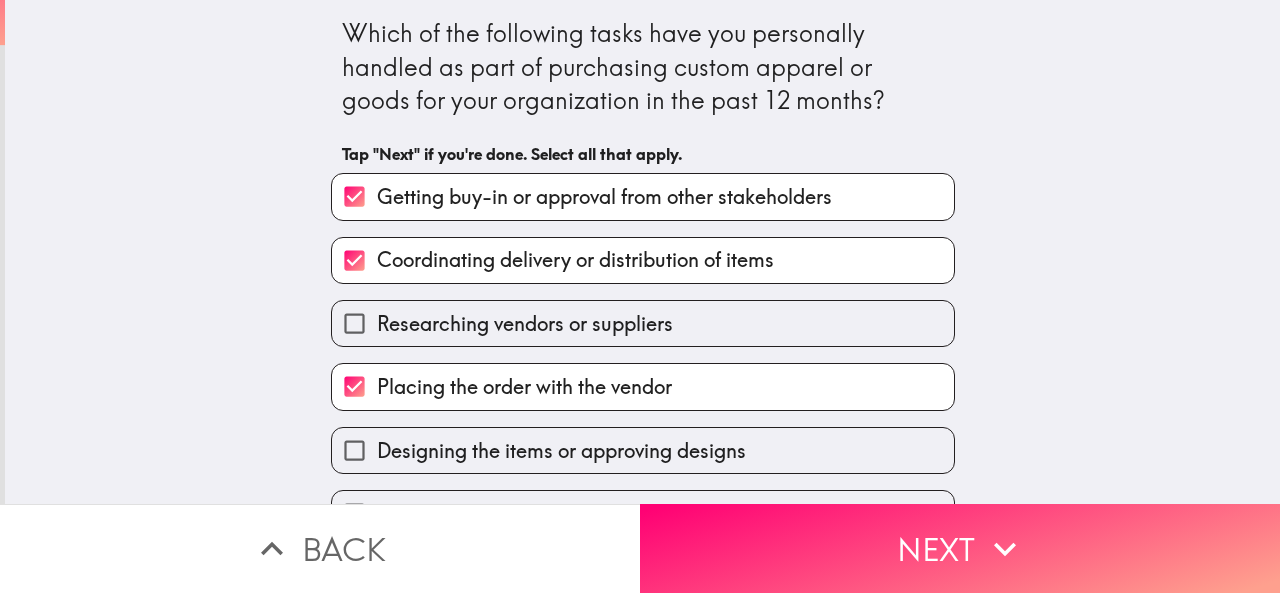 scroll, scrollTop: 191, scrollLeft: 0, axis: vertical 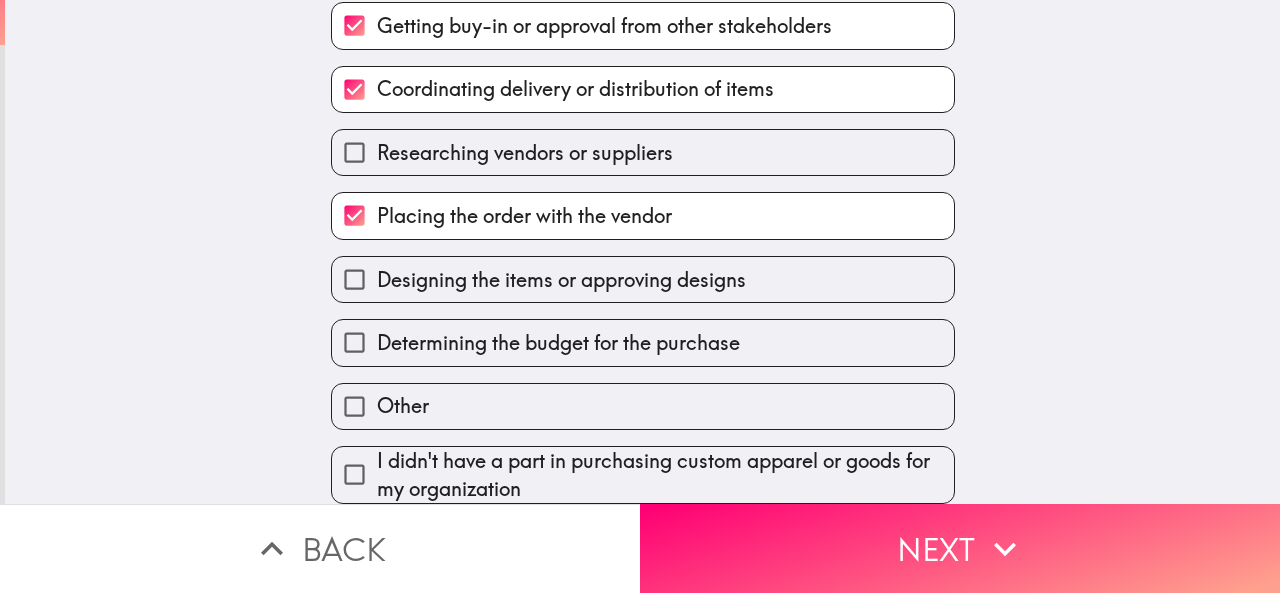 click on "Determining the budget for the purchase" at bounding box center [558, 343] 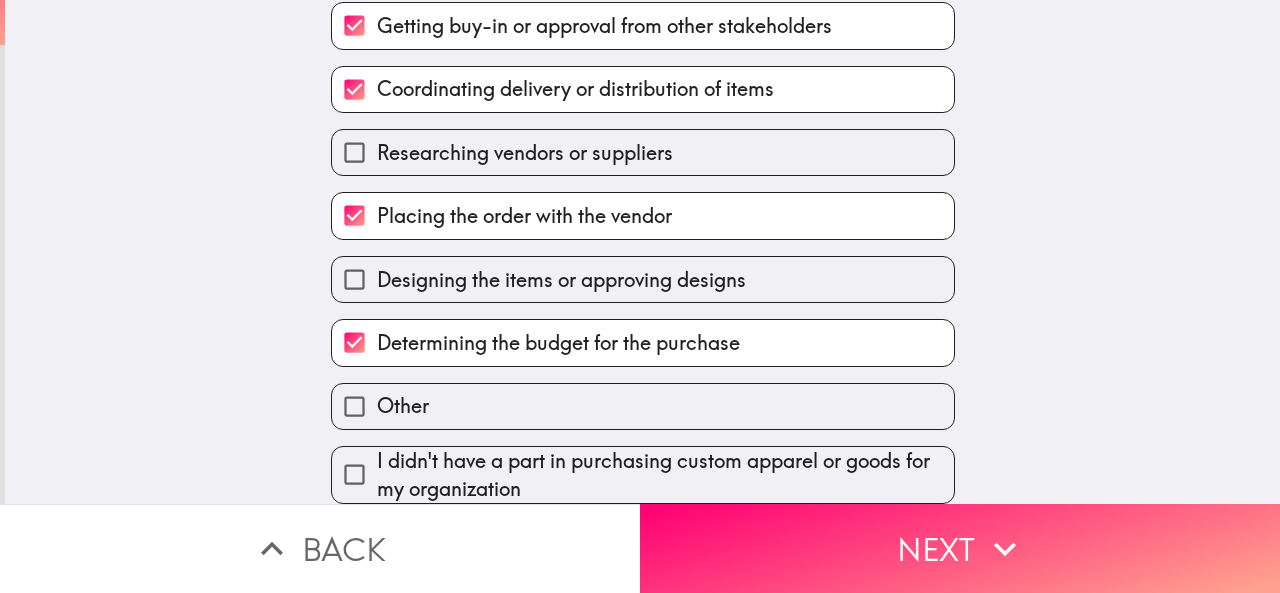 click on "Designing the items or approving designs" at bounding box center (561, 280) 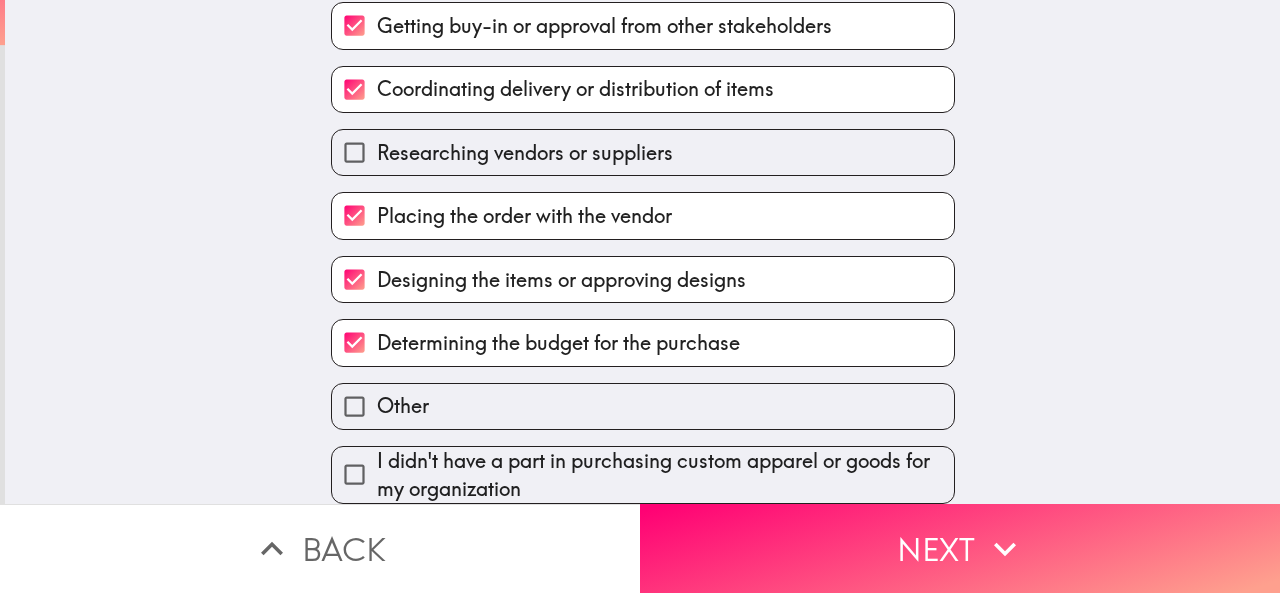 click on "Designing the items or approving designs" at bounding box center (561, 280) 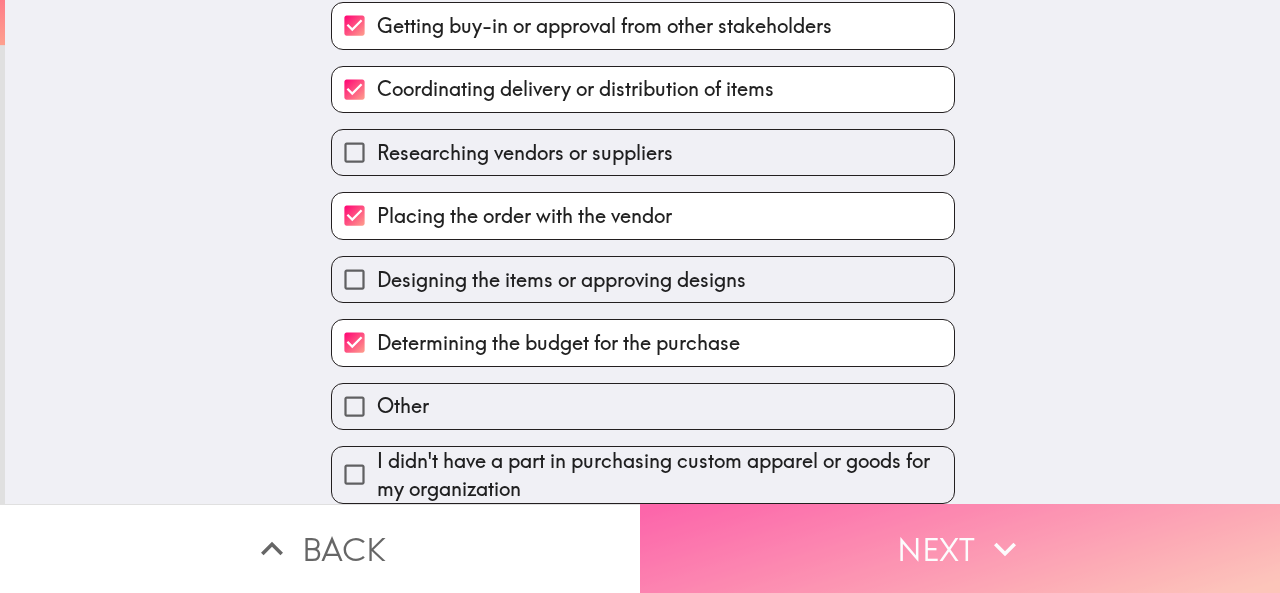 click on "Next" at bounding box center (960, 548) 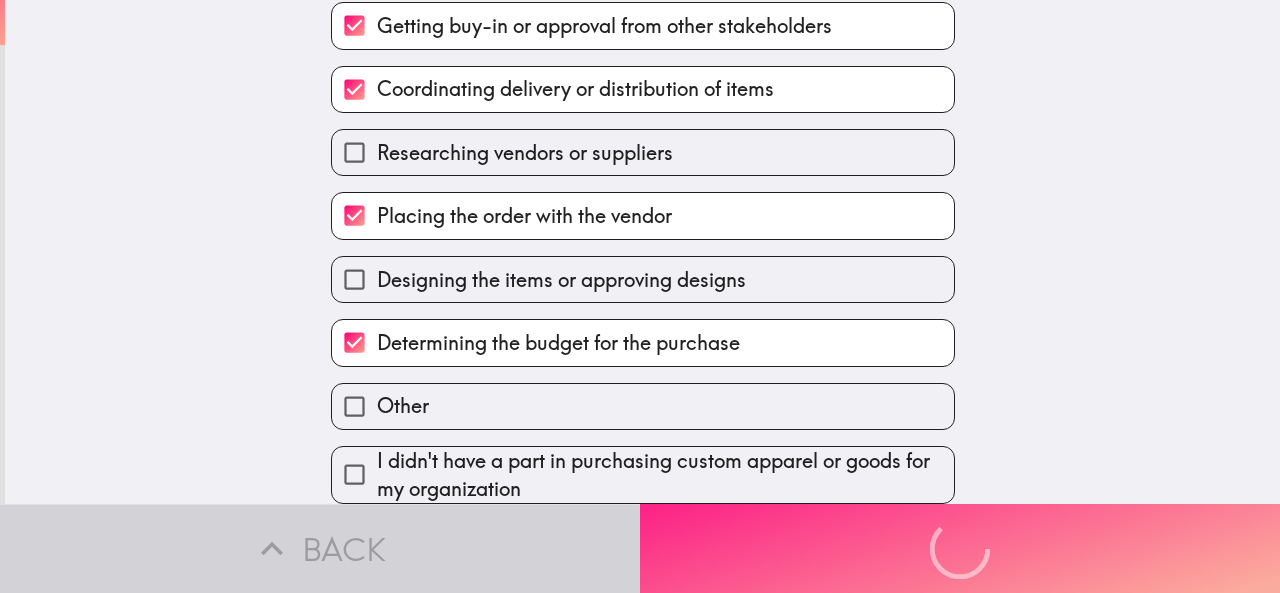 scroll, scrollTop: 0, scrollLeft: 0, axis: both 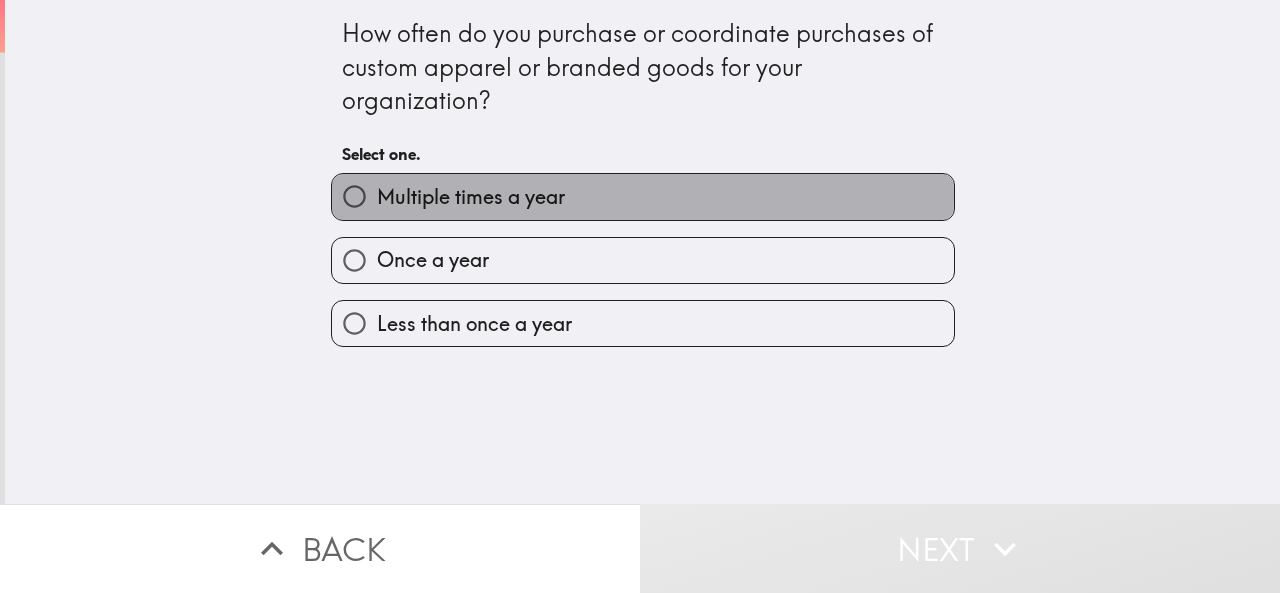 click on "Multiple times a year" at bounding box center (471, 197) 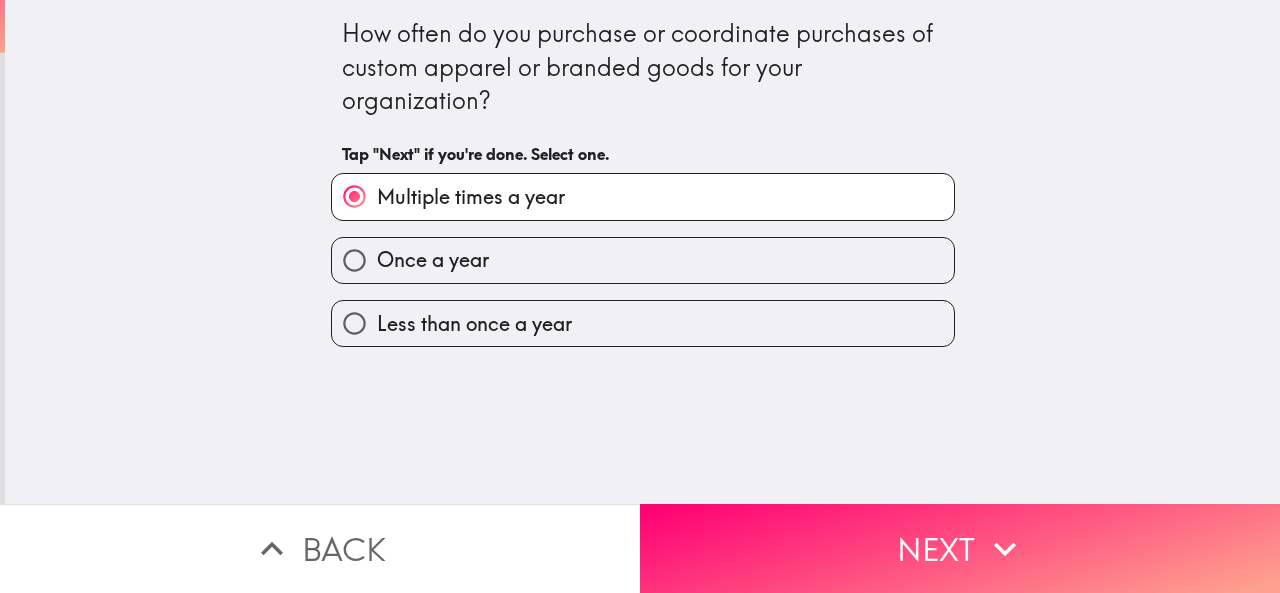 click on "Next" at bounding box center [960, 548] 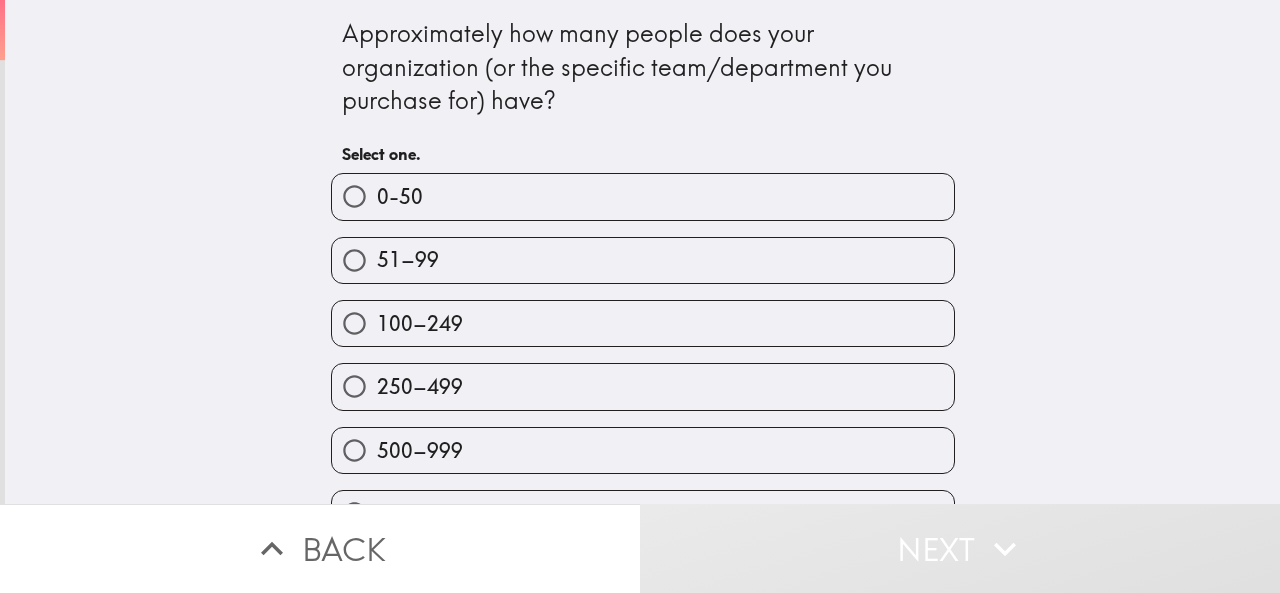 scroll, scrollTop: 52, scrollLeft: 0, axis: vertical 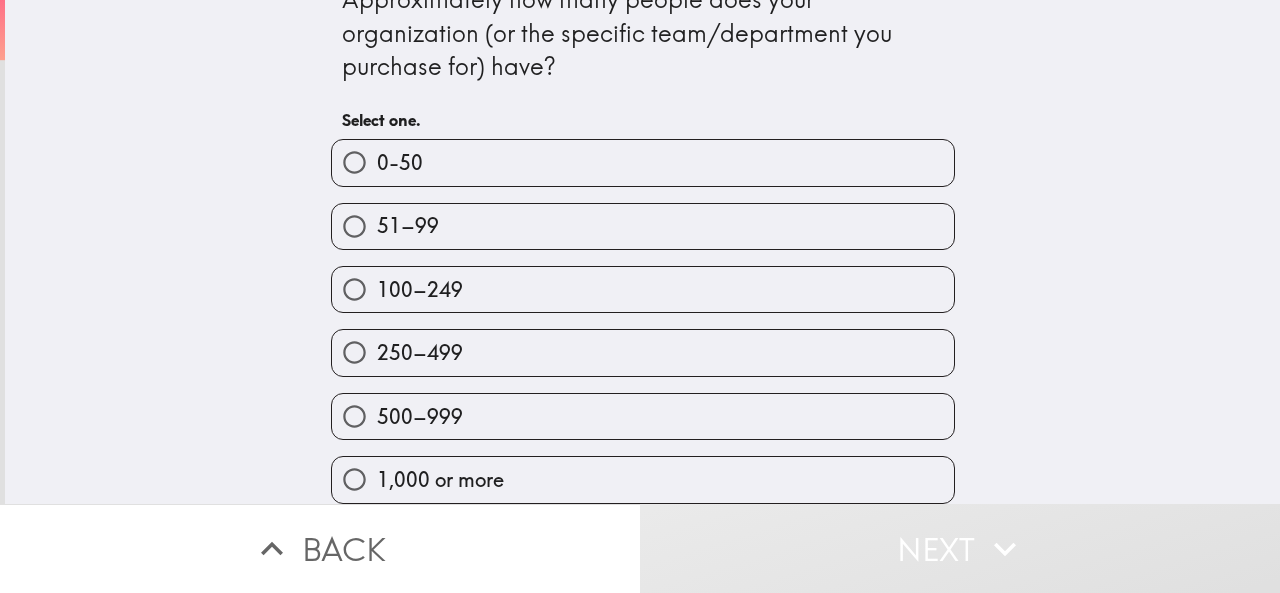 click on "1,000 or more" at bounding box center (643, 479) 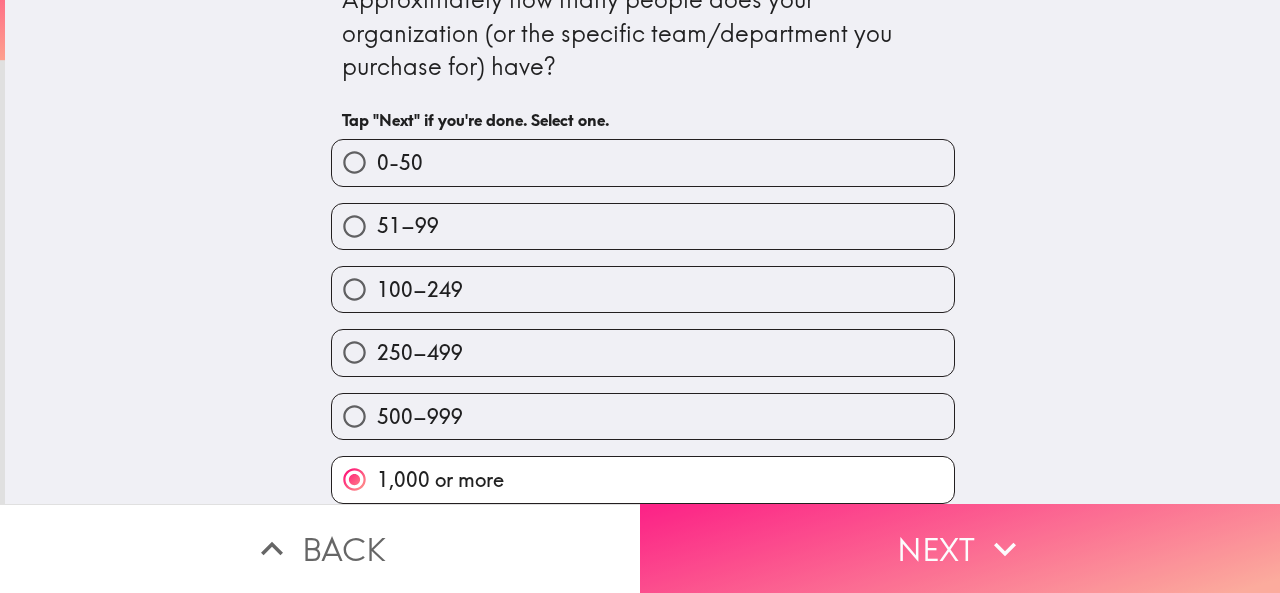 click on "Next" at bounding box center [960, 548] 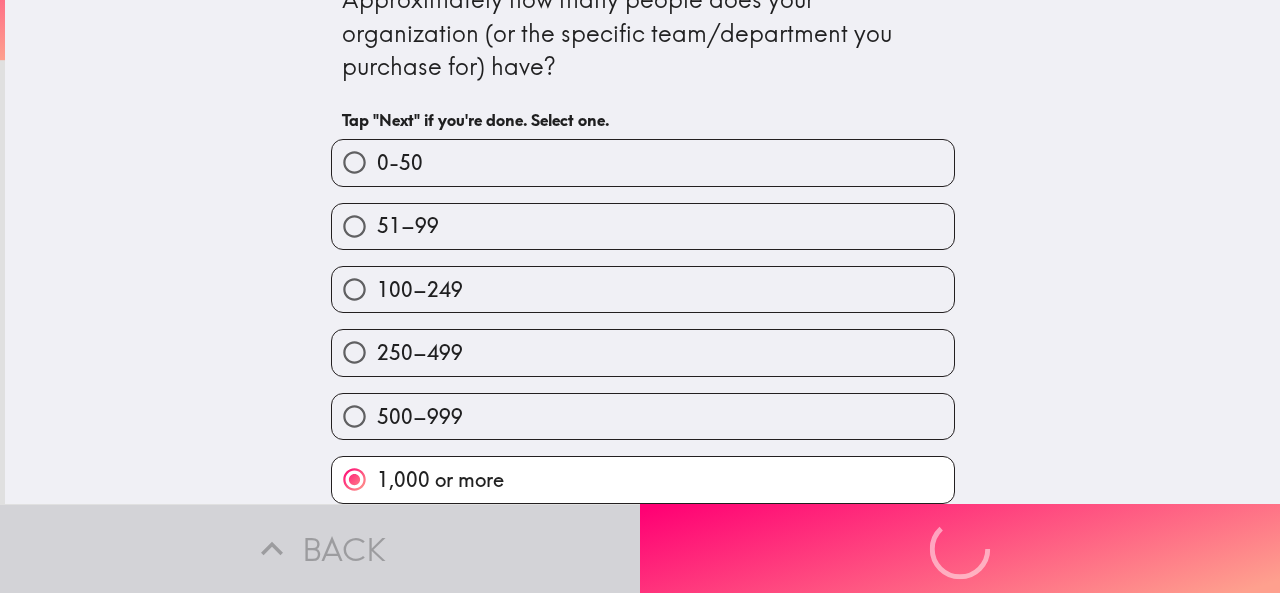 scroll, scrollTop: 0, scrollLeft: 0, axis: both 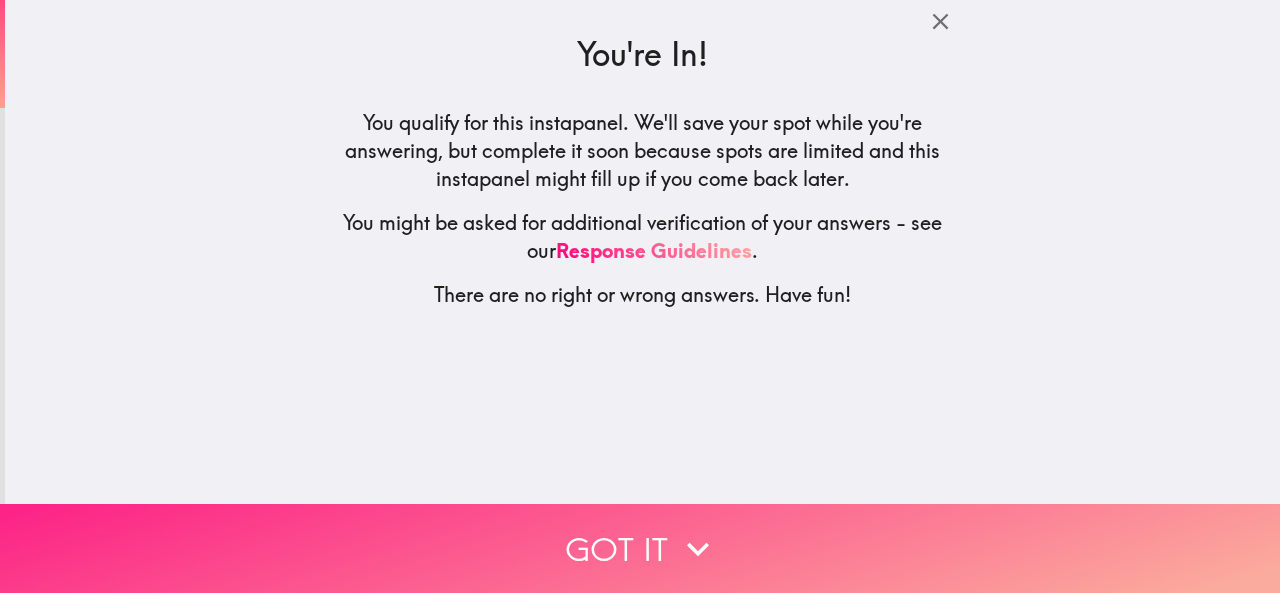 click on "Got it" at bounding box center [640, 548] 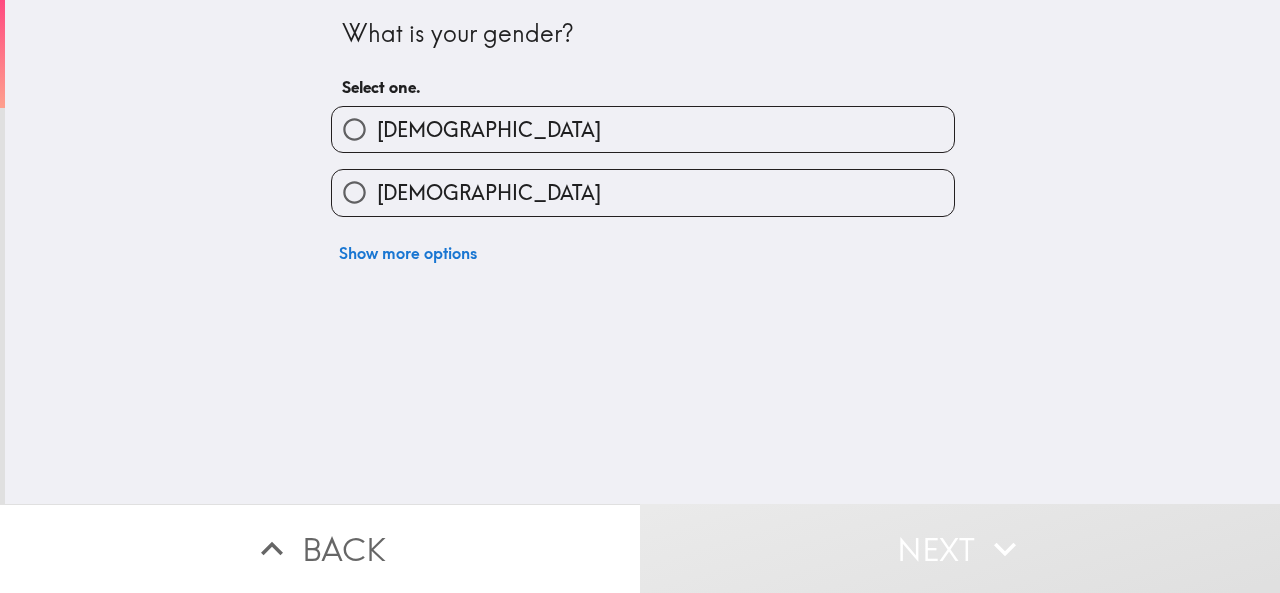 click on "[DEMOGRAPHIC_DATA]" at bounding box center [643, 129] 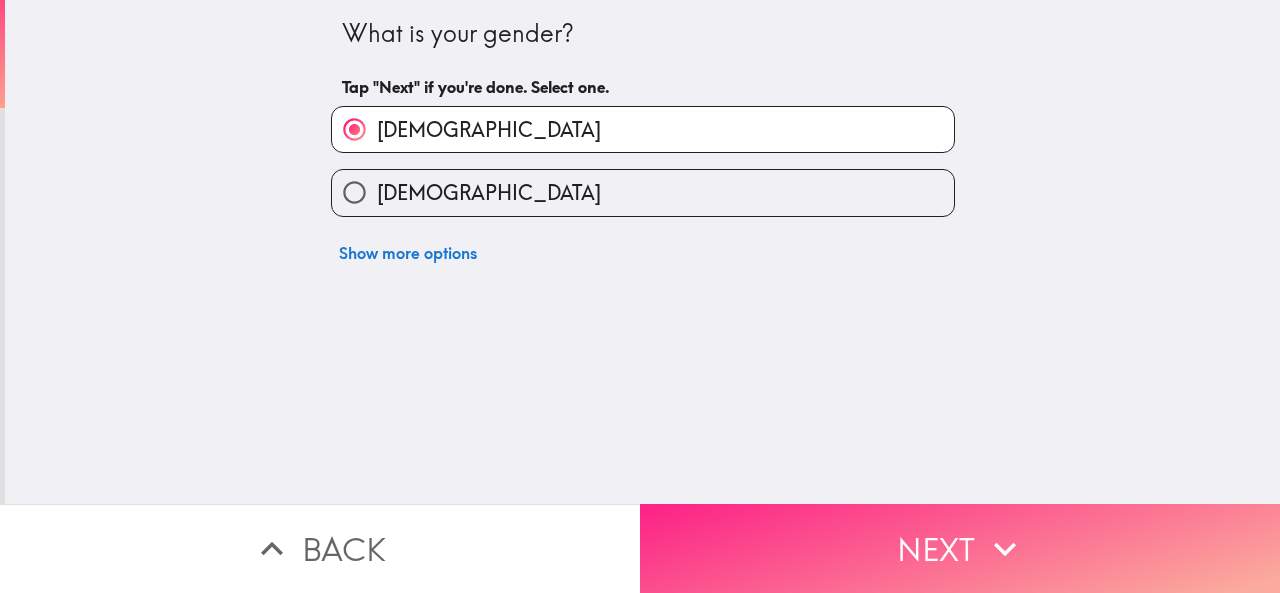 click on "Next" at bounding box center (960, 548) 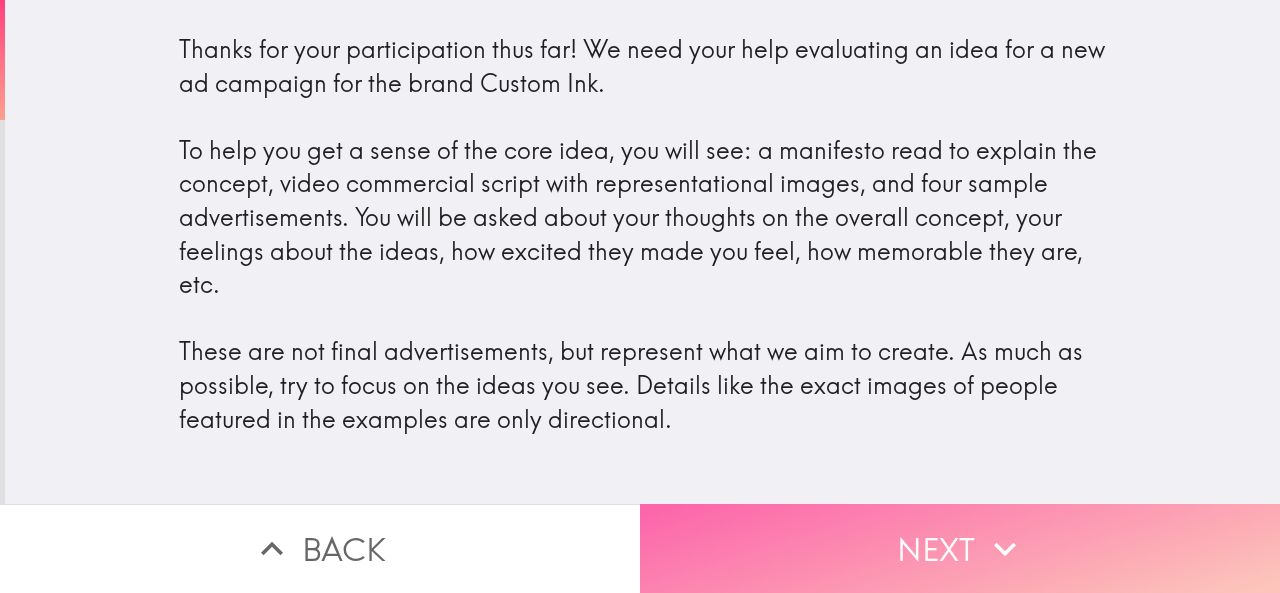 click on "Next" at bounding box center [960, 548] 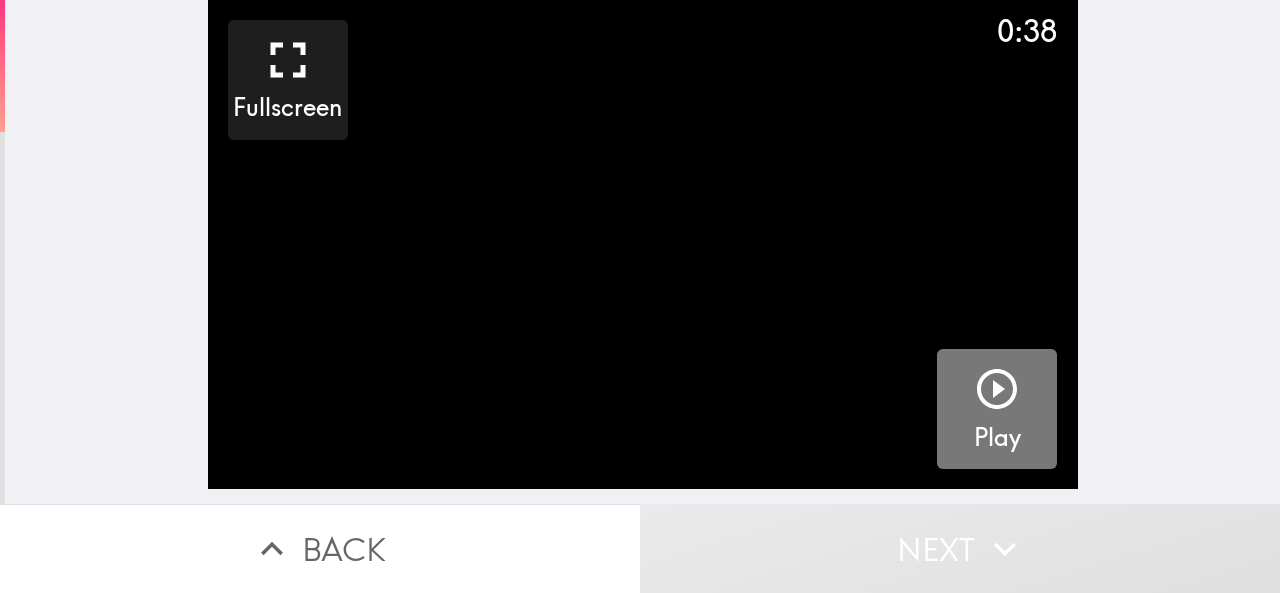 click 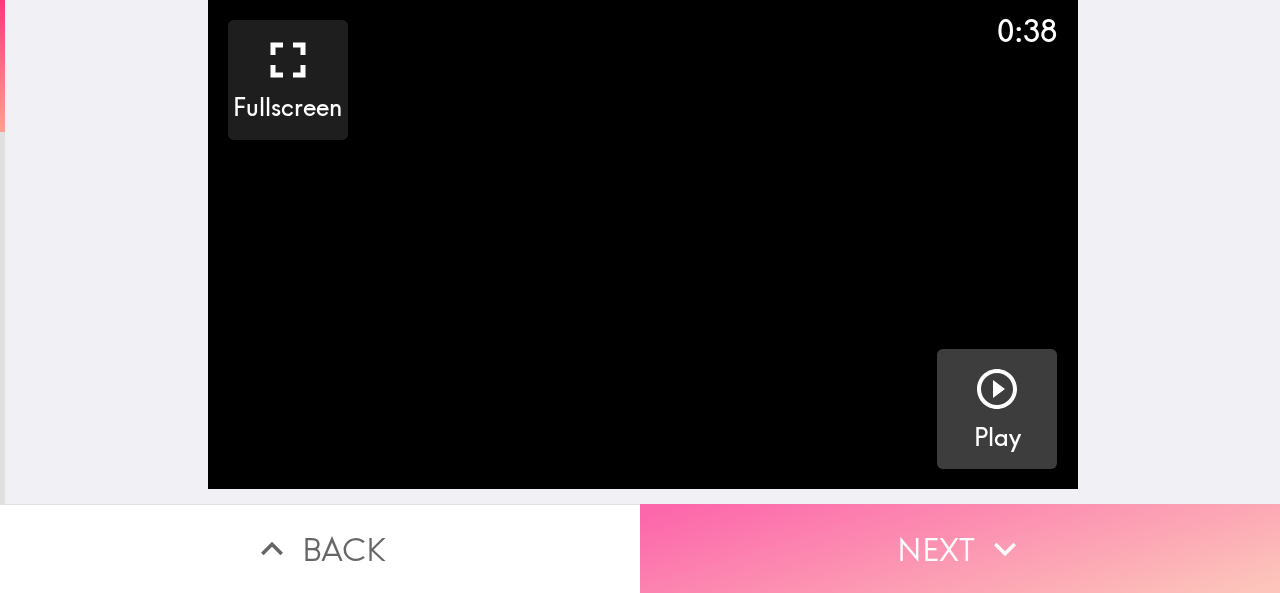 click 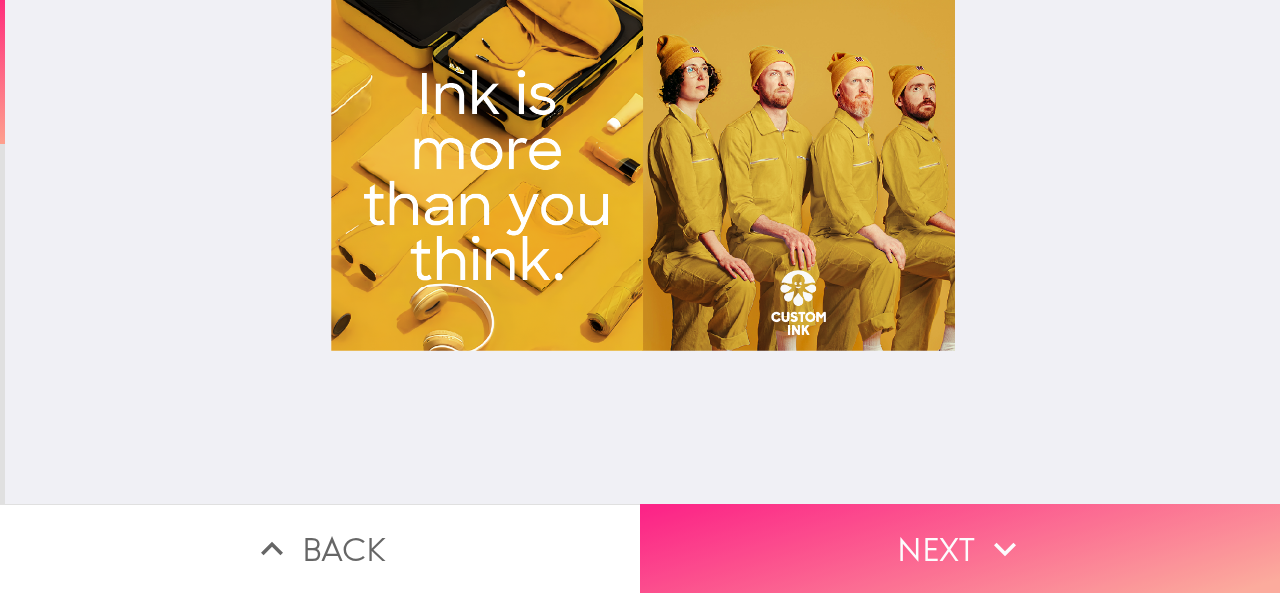 click on "Next" at bounding box center (960, 548) 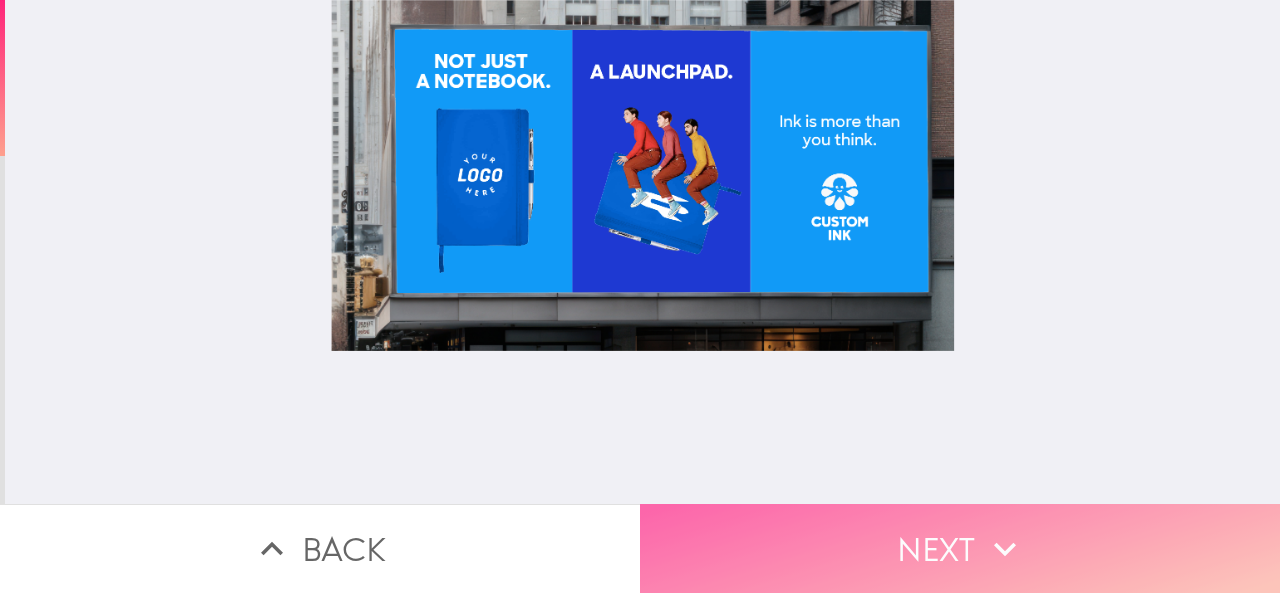click on "Next" at bounding box center [960, 548] 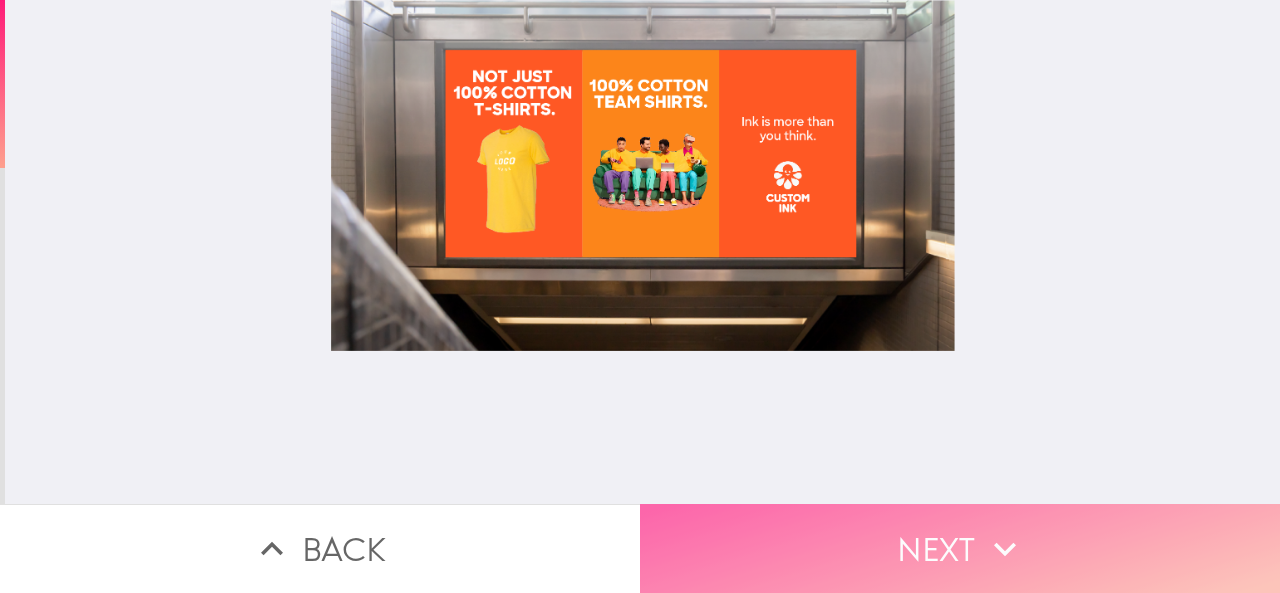click on "Next" at bounding box center [960, 548] 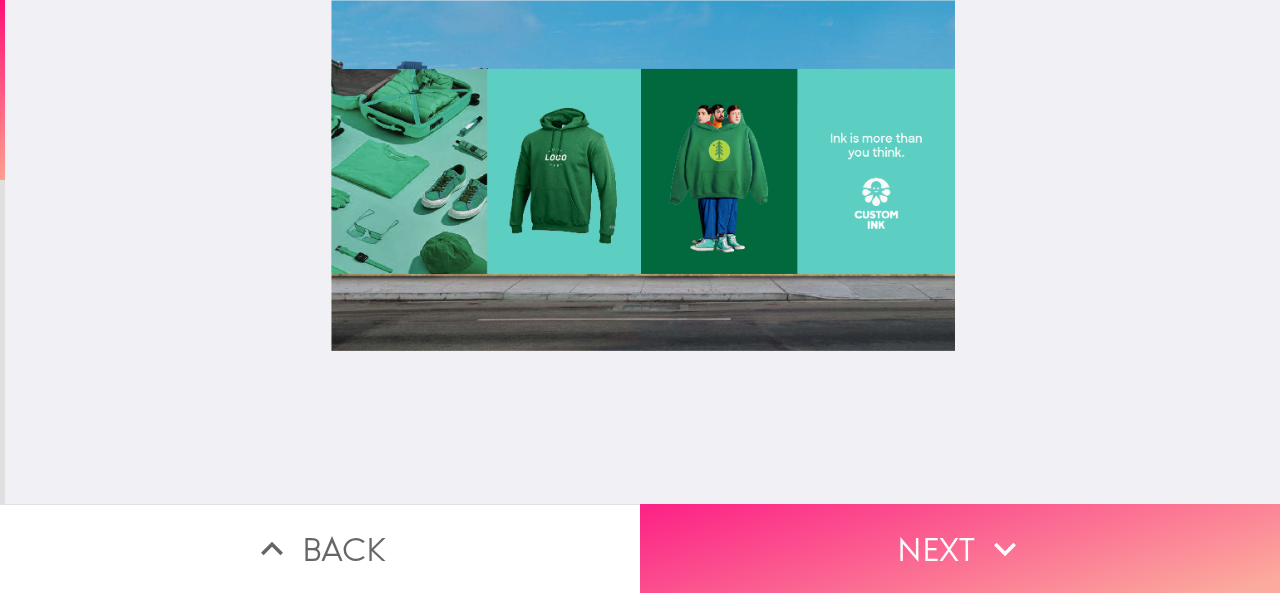 click on "Next" at bounding box center [960, 548] 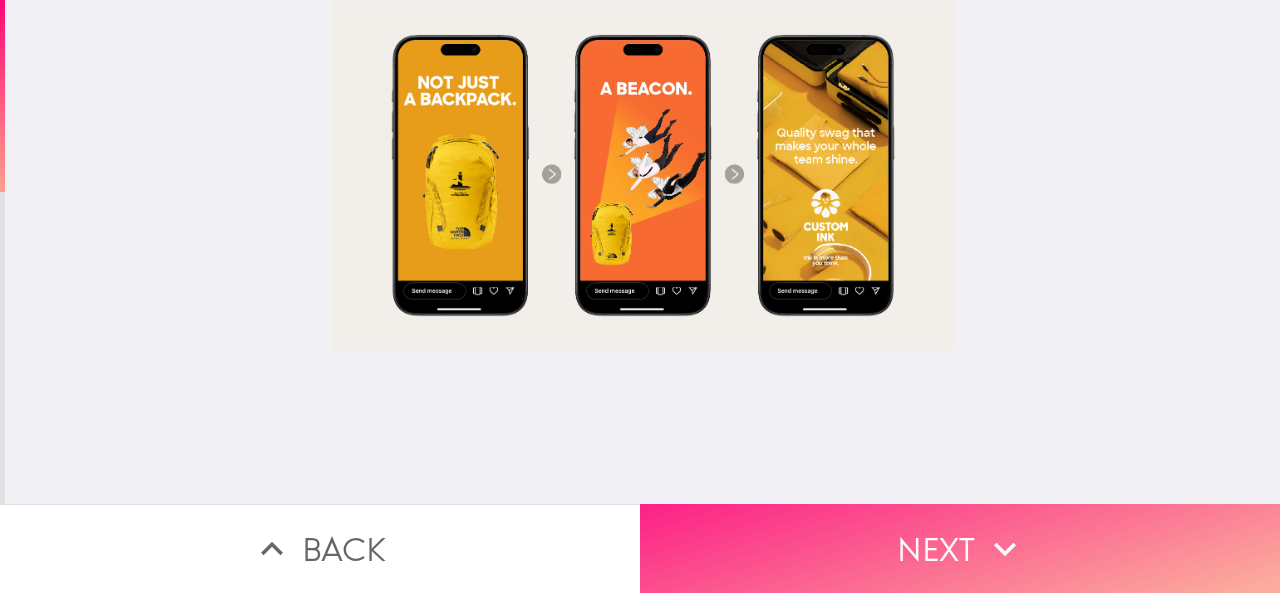 click on "Next" at bounding box center [960, 548] 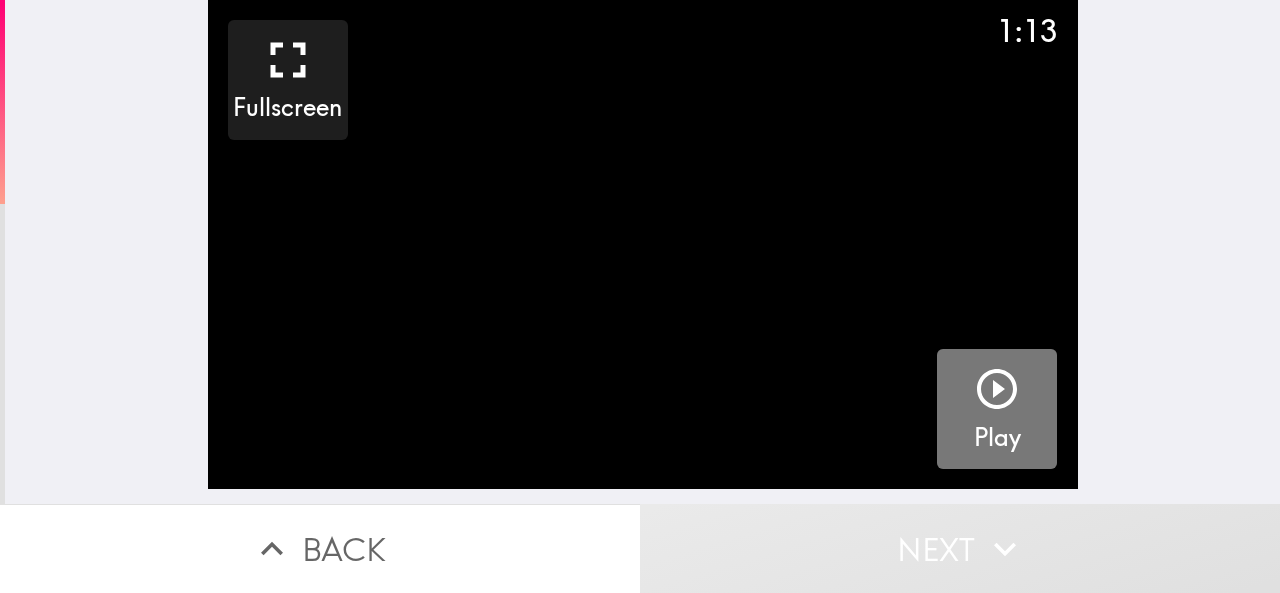 click 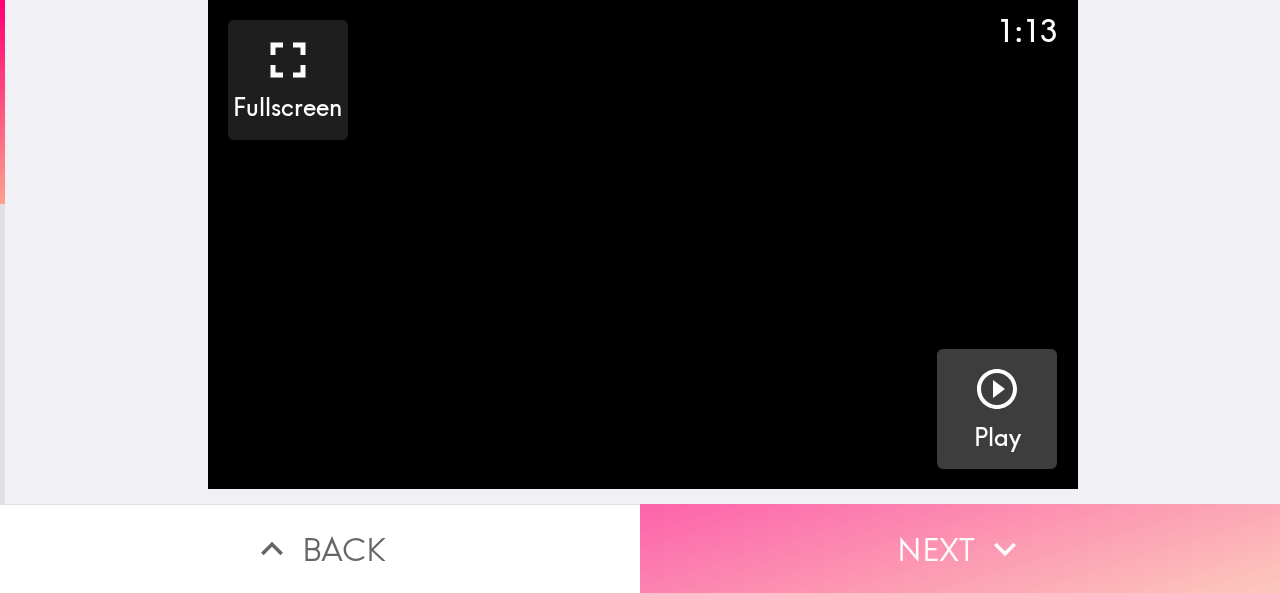 click 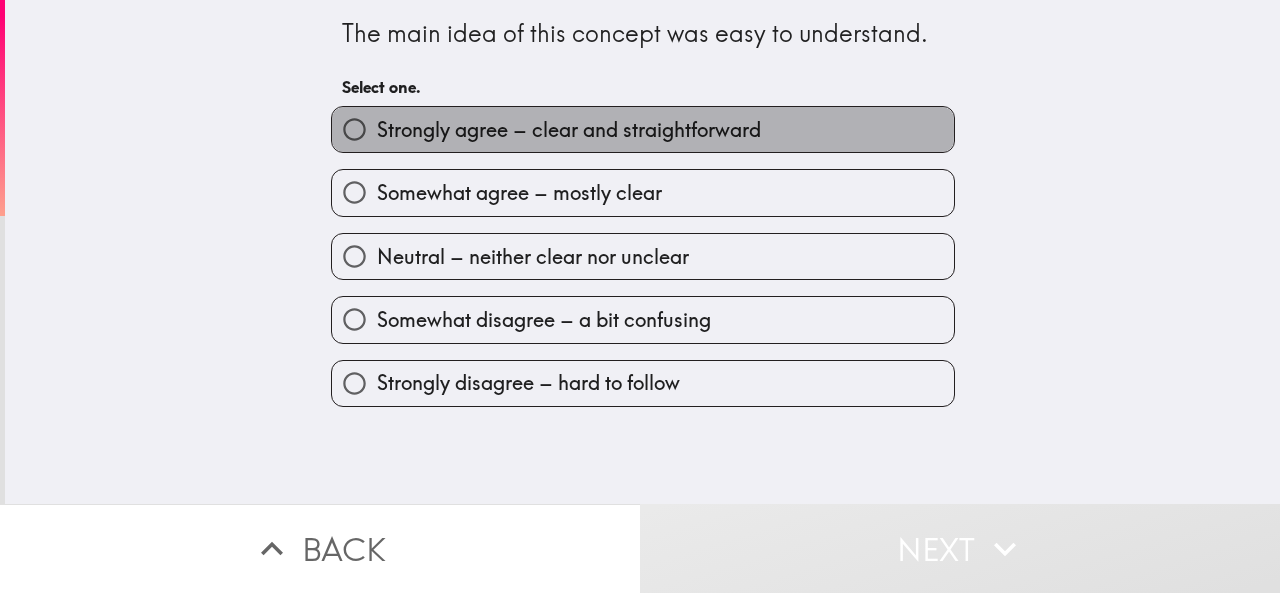 click on "Strongly agree – clear and straightforward" at bounding box center [569, 130] 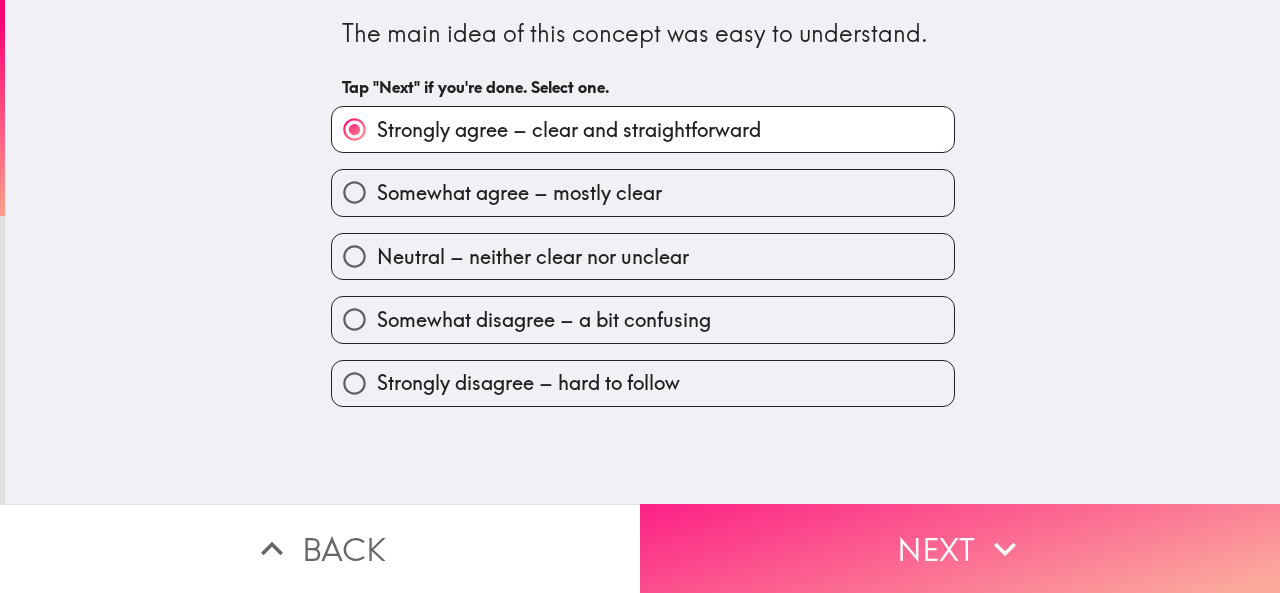 click on "Next" at bounding box center (960, 548) 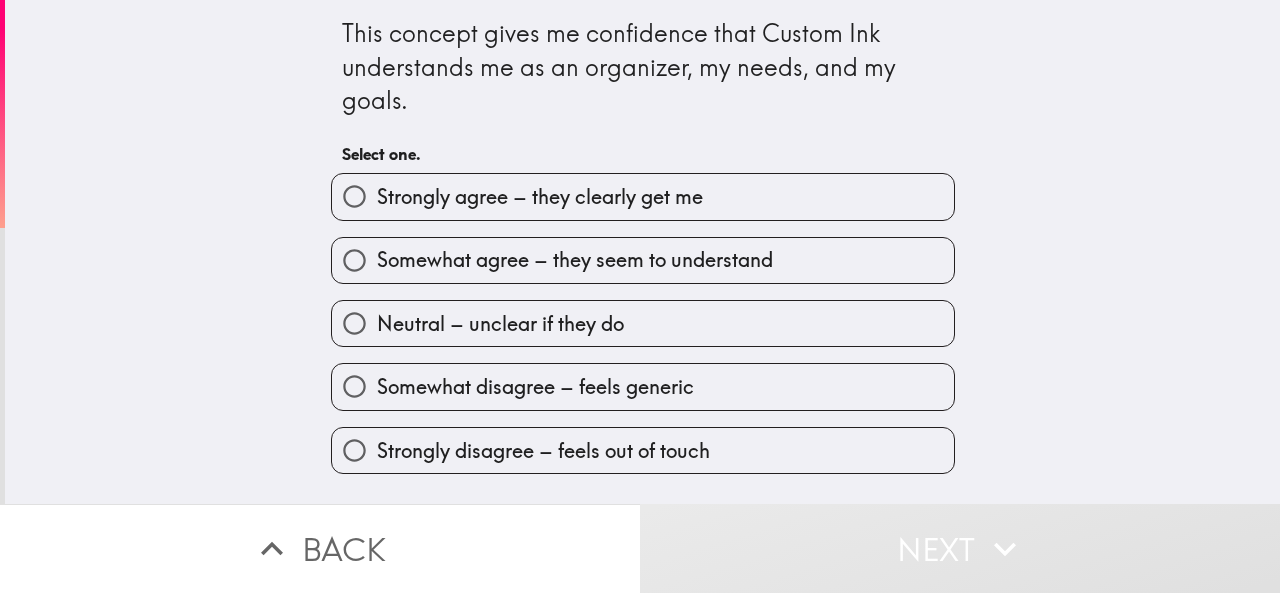click on "Strongly agree – they clearly get me" at bounding box center (540, 197) 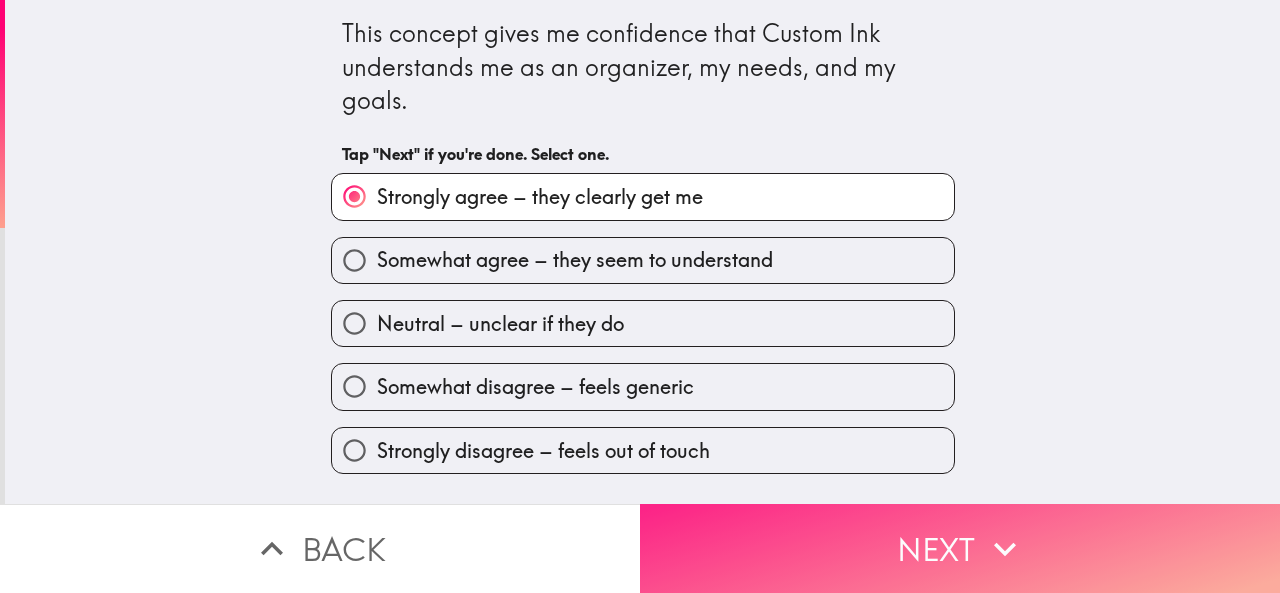 click on "Next" at bounding box center (960, 548) 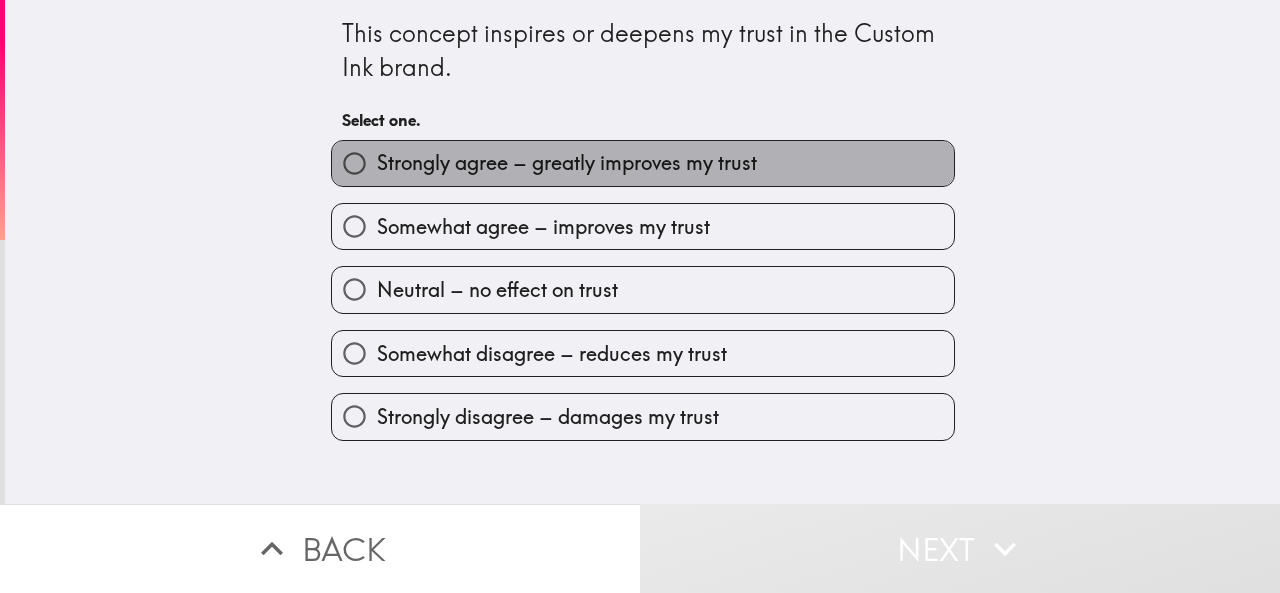 click on "Strongly agree – greatly improves my trust" at bounding box center (567, 163) 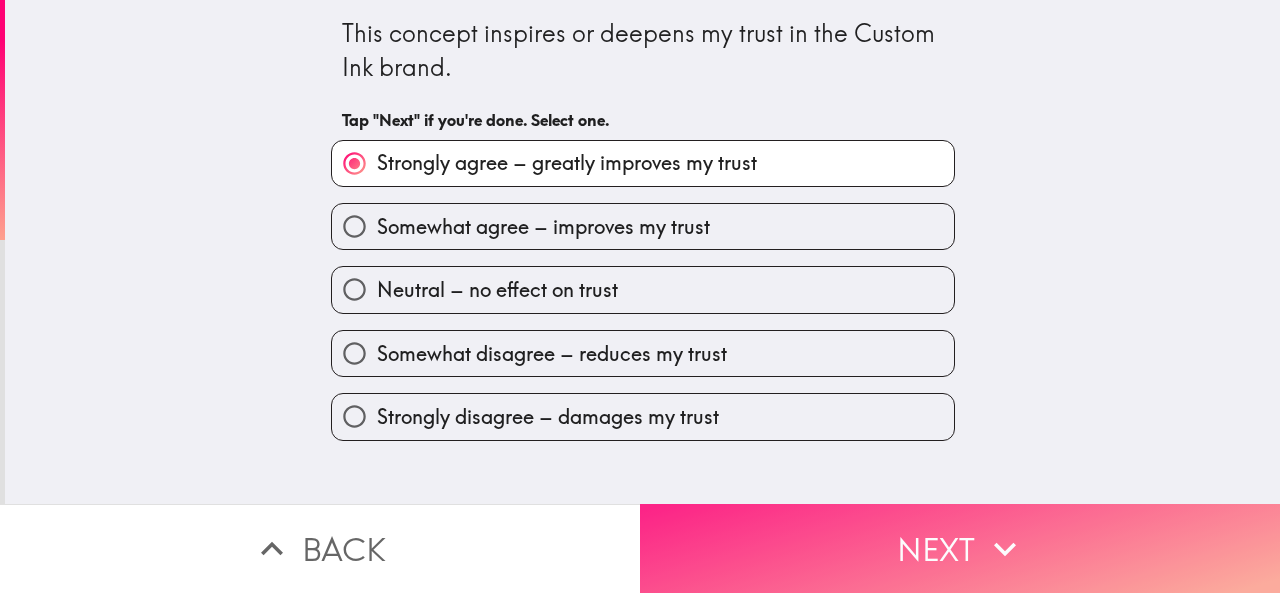 click on "Next" at bounding box center (960, 548) 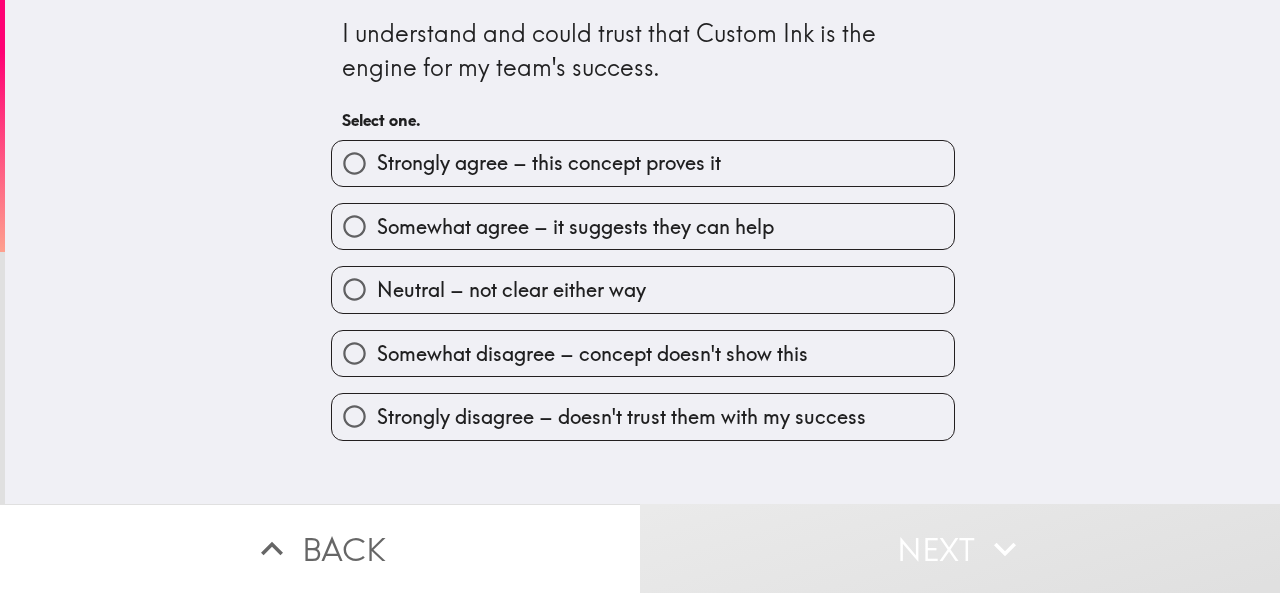 click on "Strongly agree – this concept proves it" at bounding box center (549, 163) 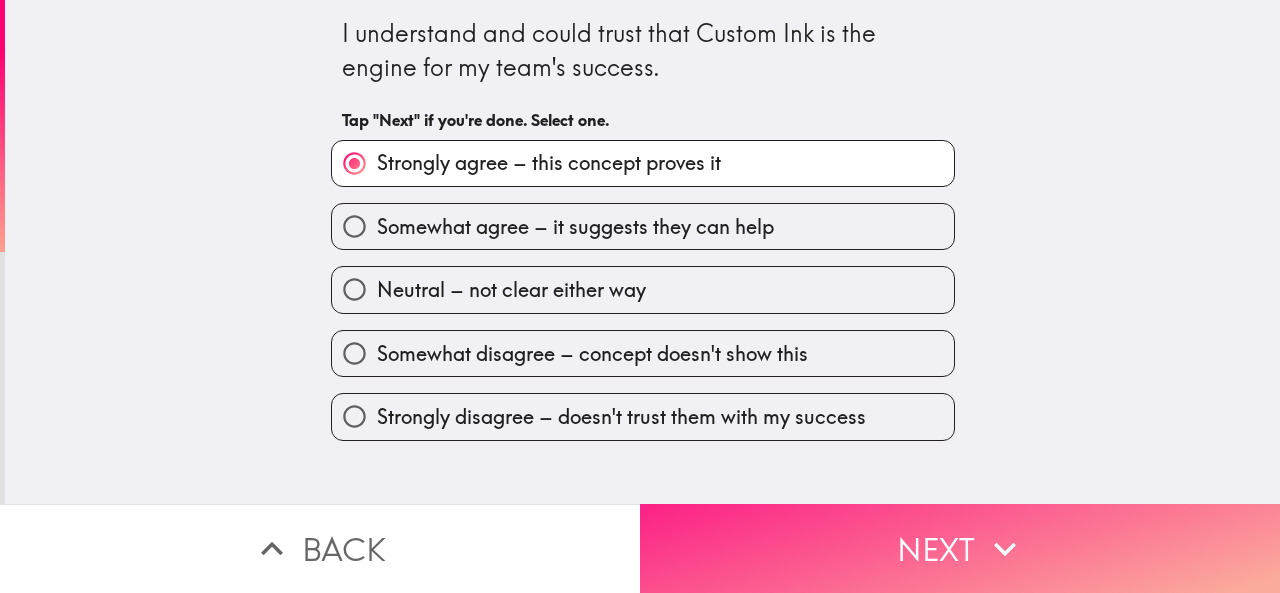 click on "Next" at bounding box center [960, 548] 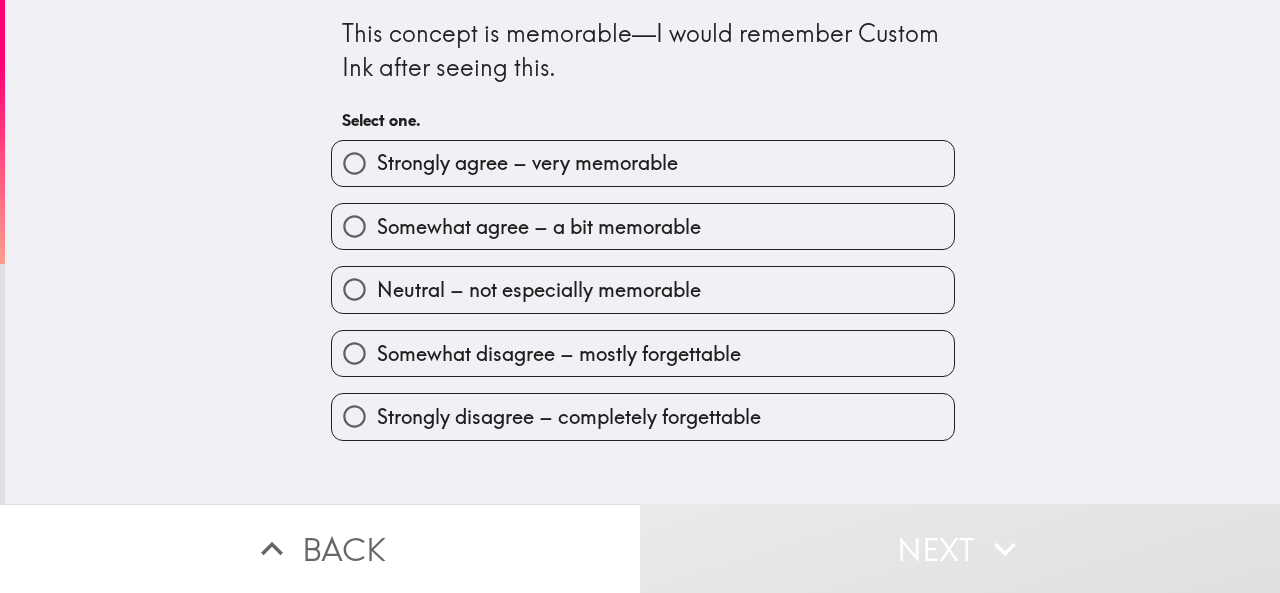 click on "Strongly agree – very memorable" at bounding box center (527, 163) 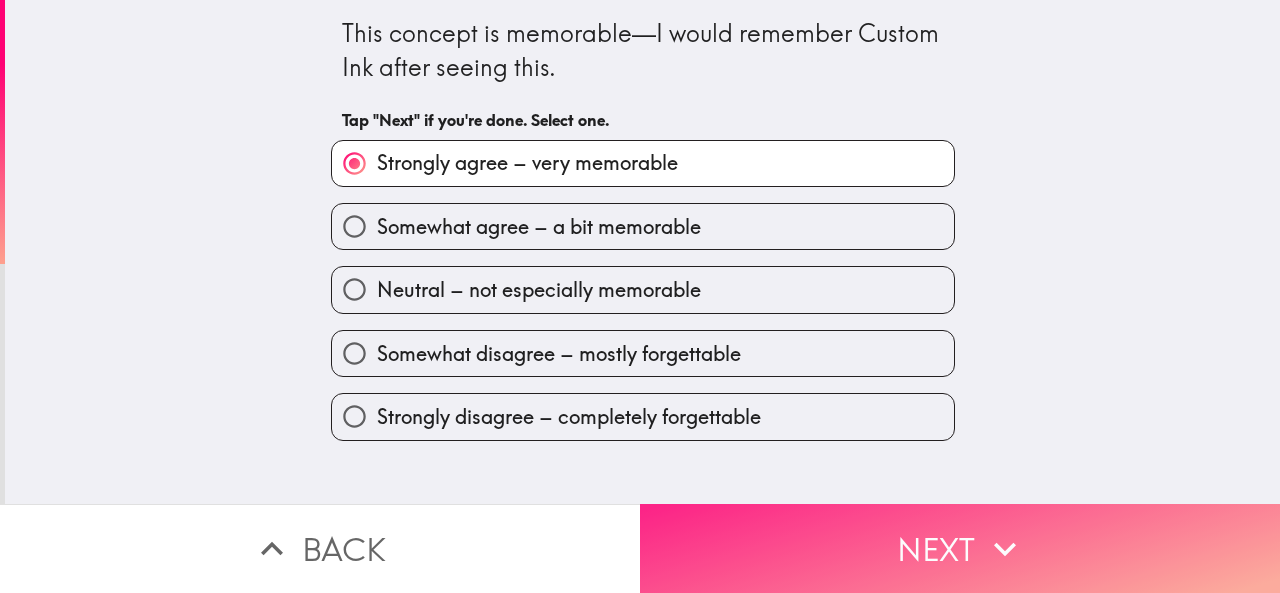 click on "Next" at bounding box center [960, 548] 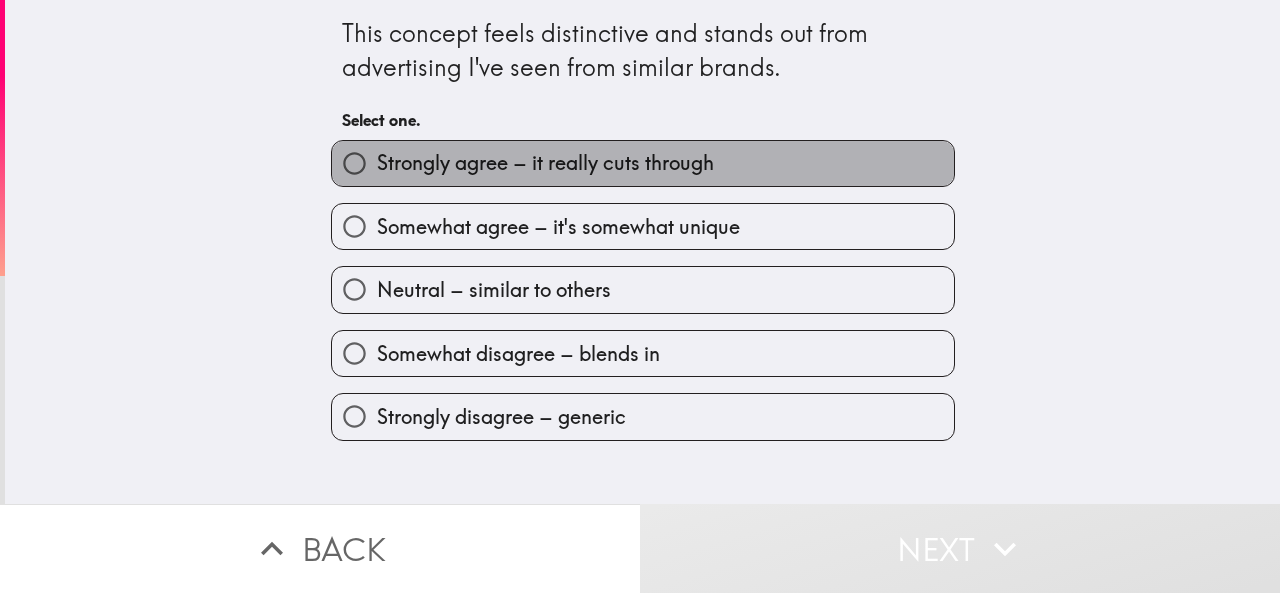 click on "Strongly agree – it really cuts through" at bounding box center [643, 163] 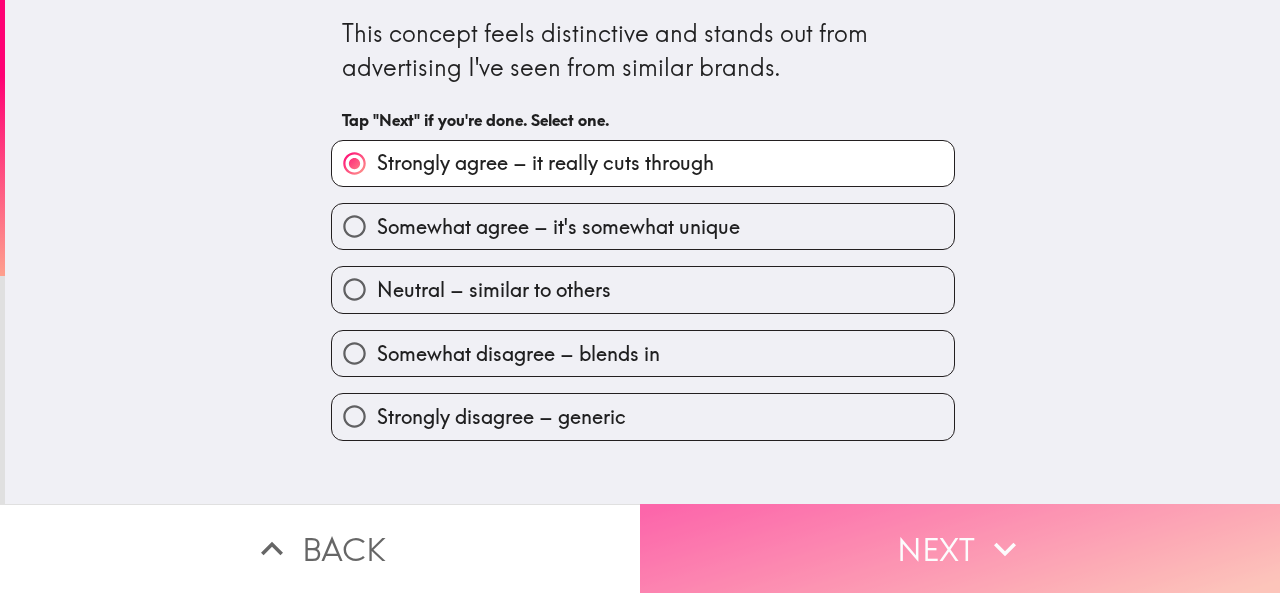 click on "Next" at bounding box center [960, 548] 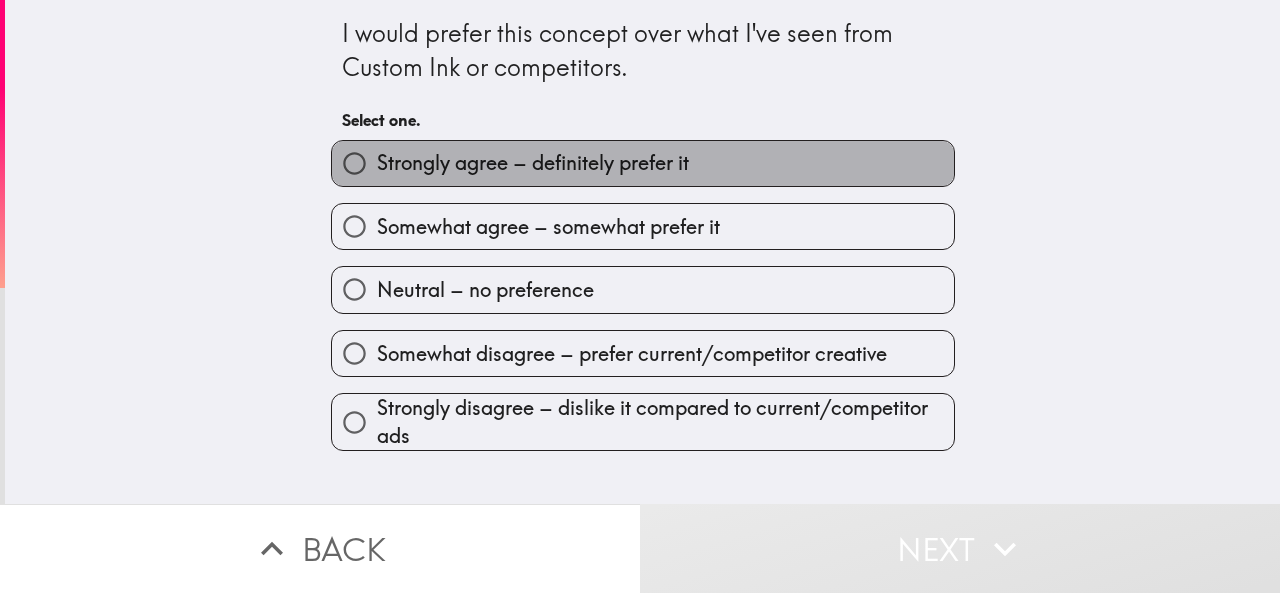 click on "Strongly agree – definitely prefer it" at bounding box center [533, 163] 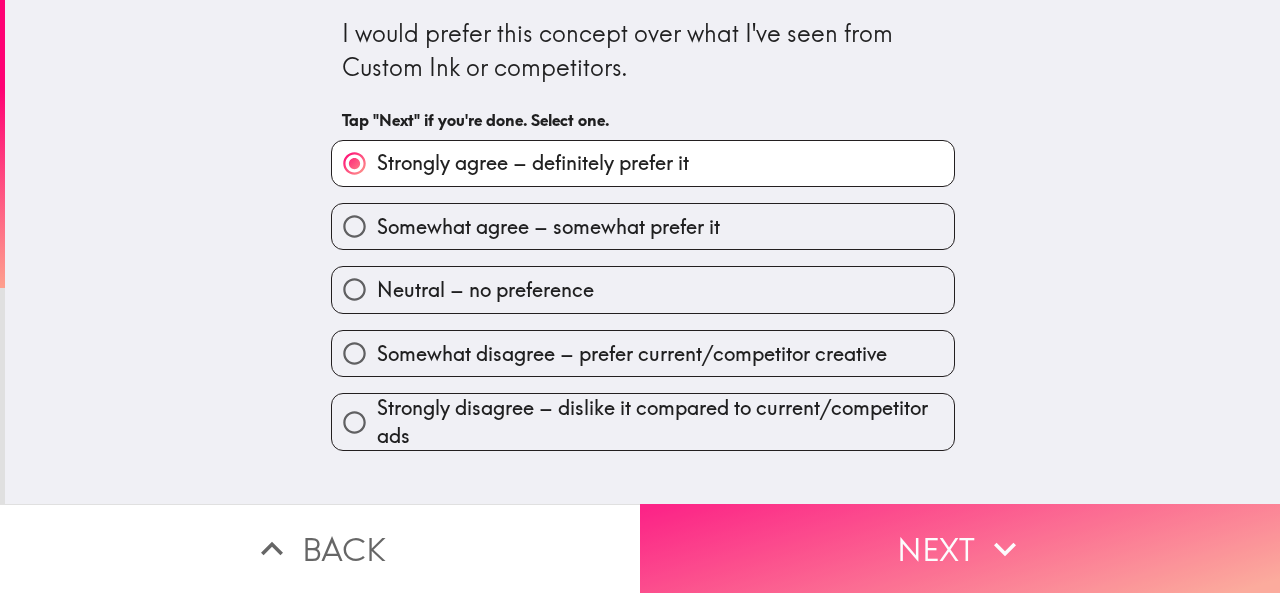 click on "Next" at bounding box center [960, 548] 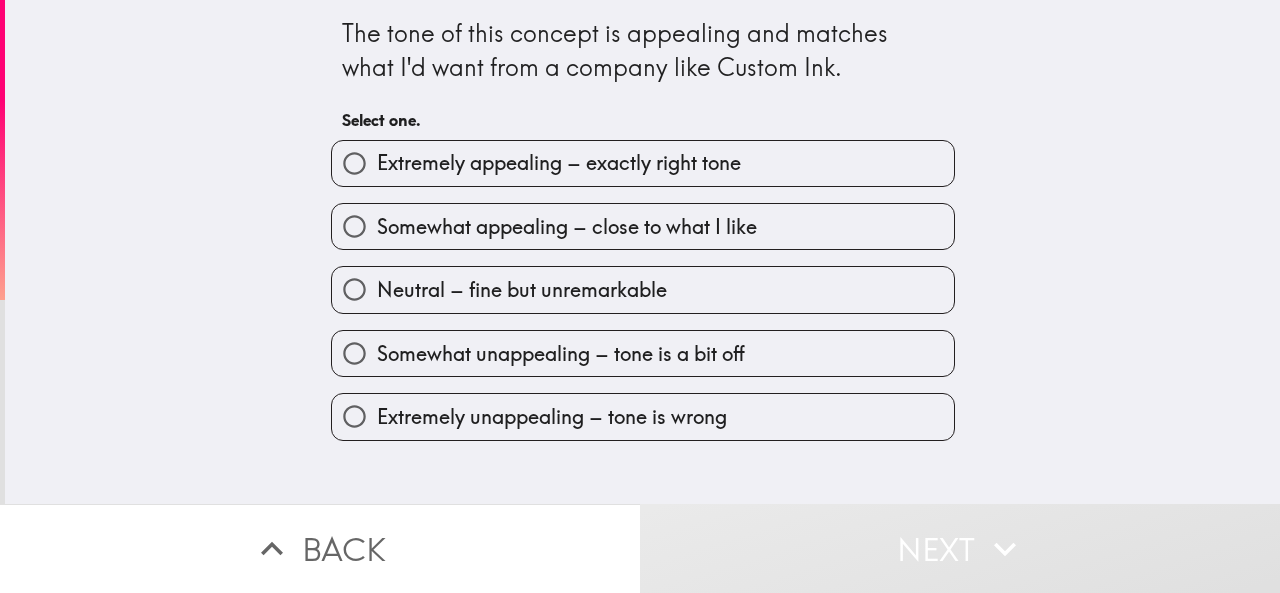 click on "Extremely appealing – exactly right tone" at bounding box center [559, 163] 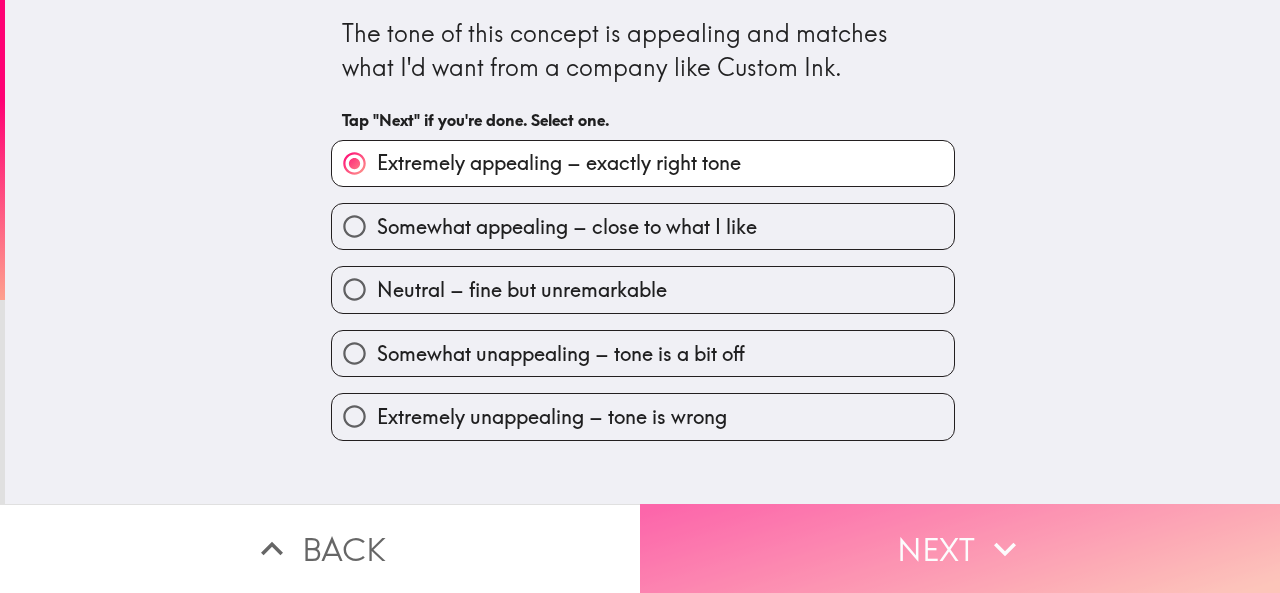 click on "Next" at bounding box center (960, 548) 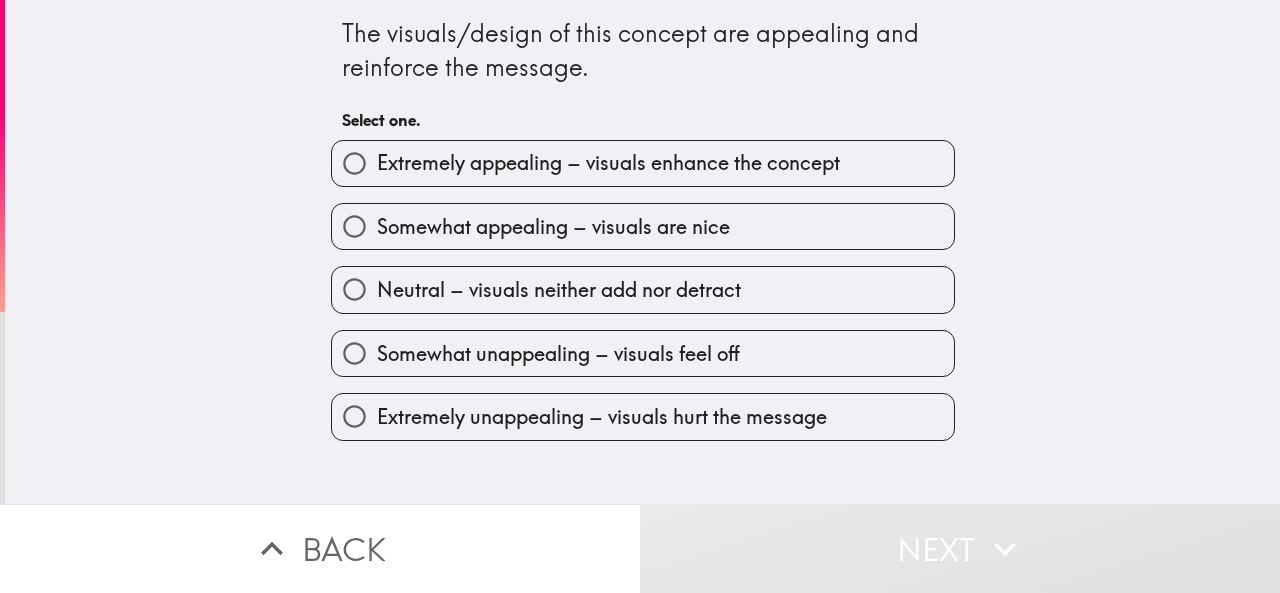 click on "Extremely appealing – visuals enhance the concept" at bounding box center [608, 163] 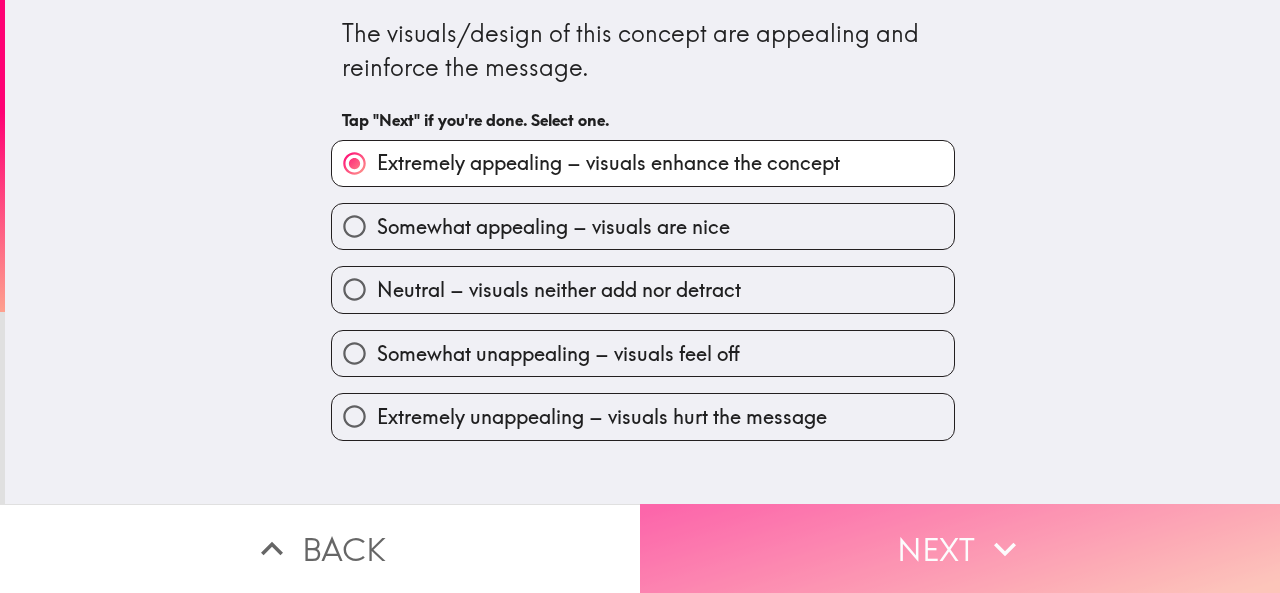 click on "Next" at bounding box center (960, 548) 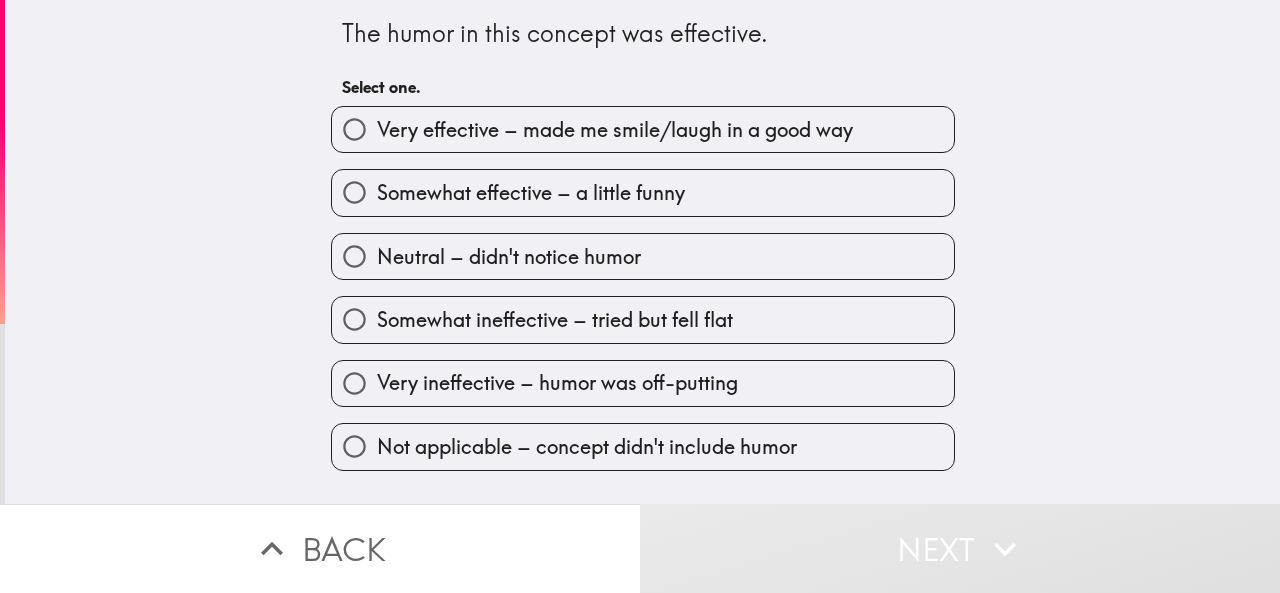 click on "Somewhat effective – a little funny" at bounding box center (531, 193) 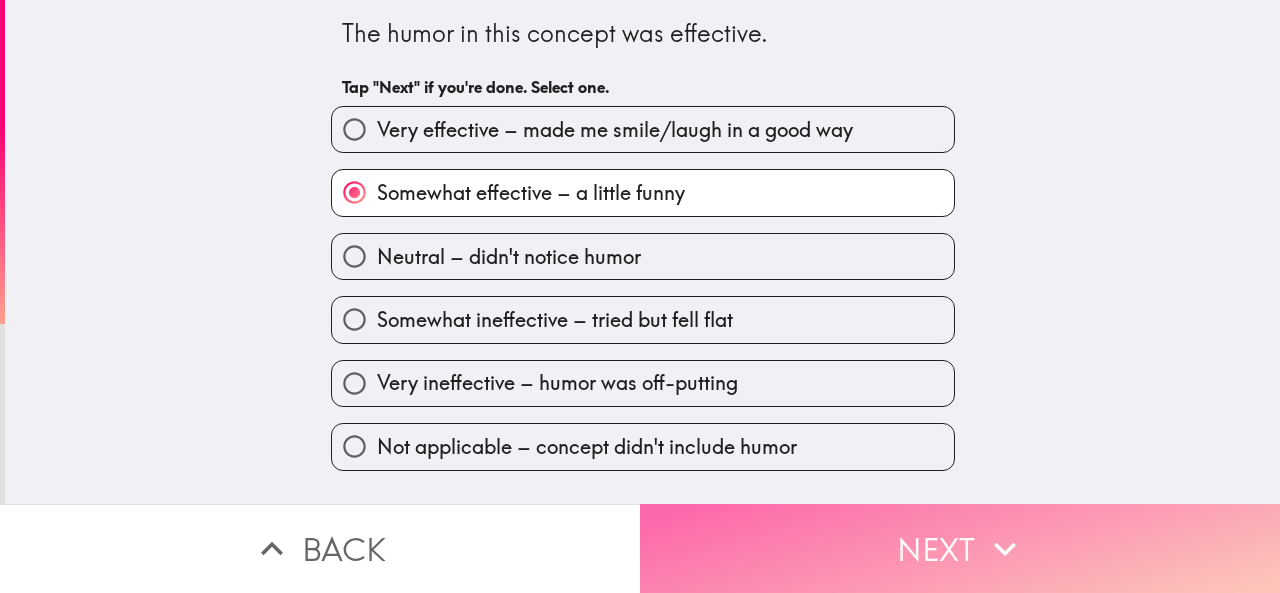 click on "Next" at bounding box center (960, 548) 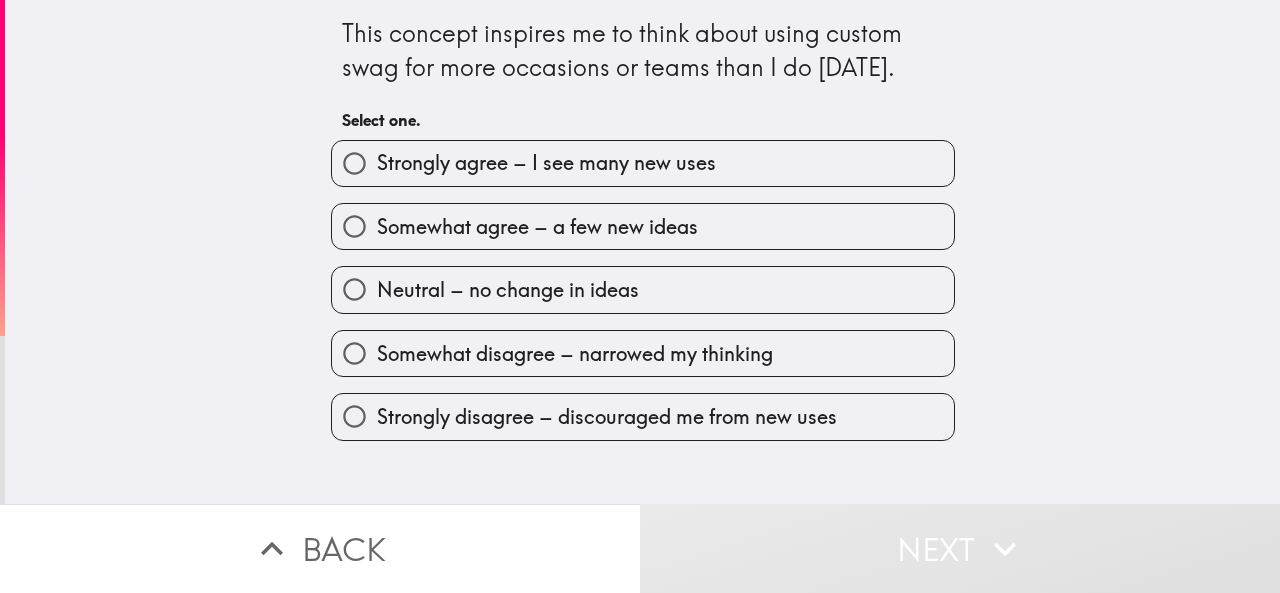click on "Strongly agree – I see many new uses" at bounding box center (546, 163) 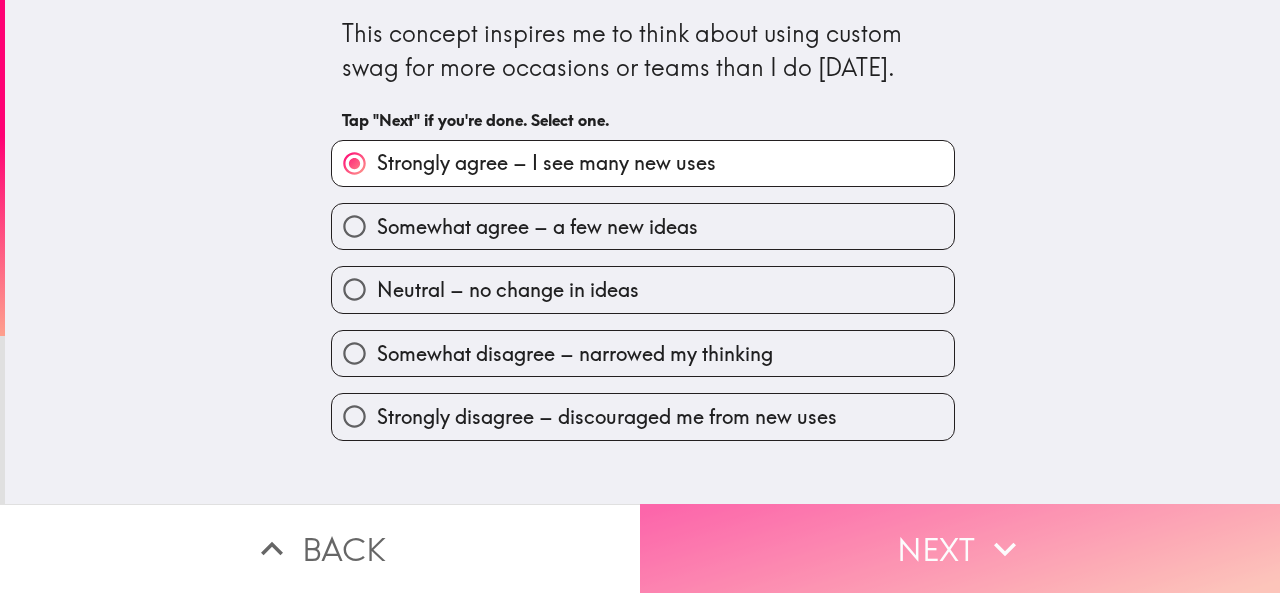 click on "Next" at bounding box center [960, 548] 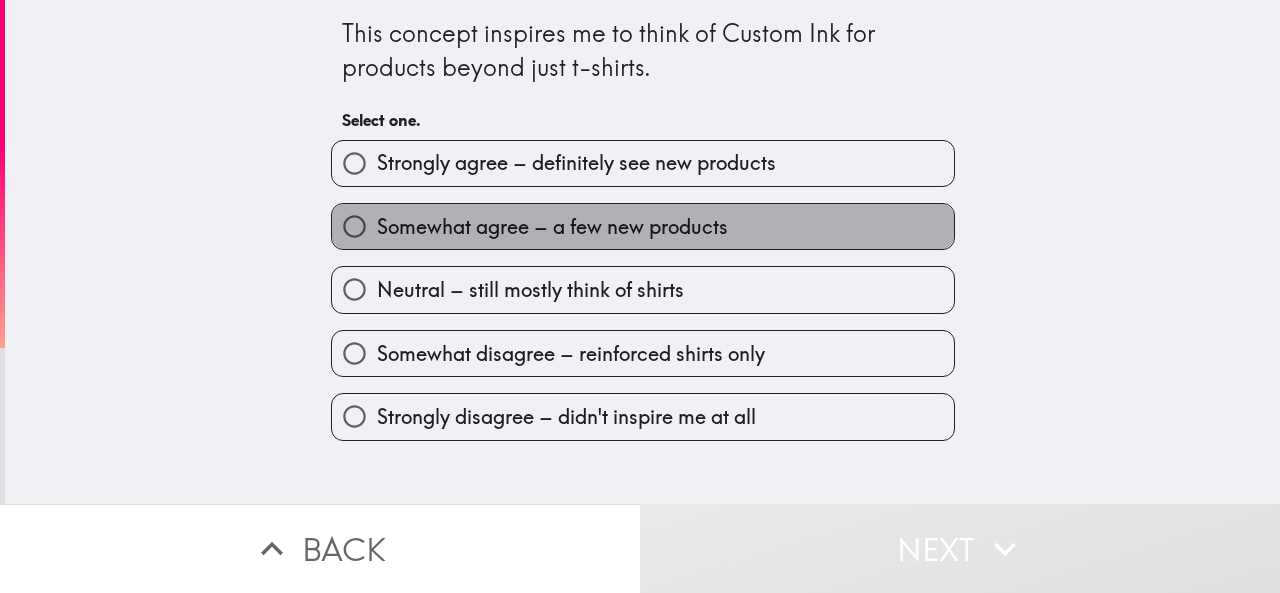click on "Somewhat agree – a few new products" at bounding box center (552, 227) 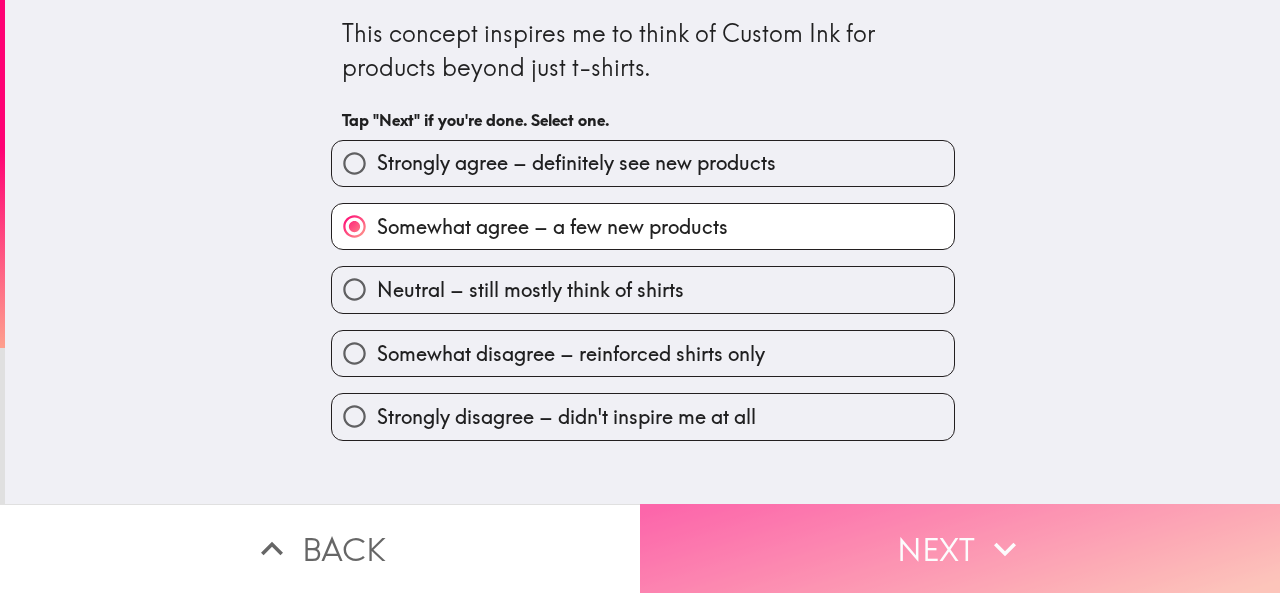 click on "Next" at bounding box center [960, 548] 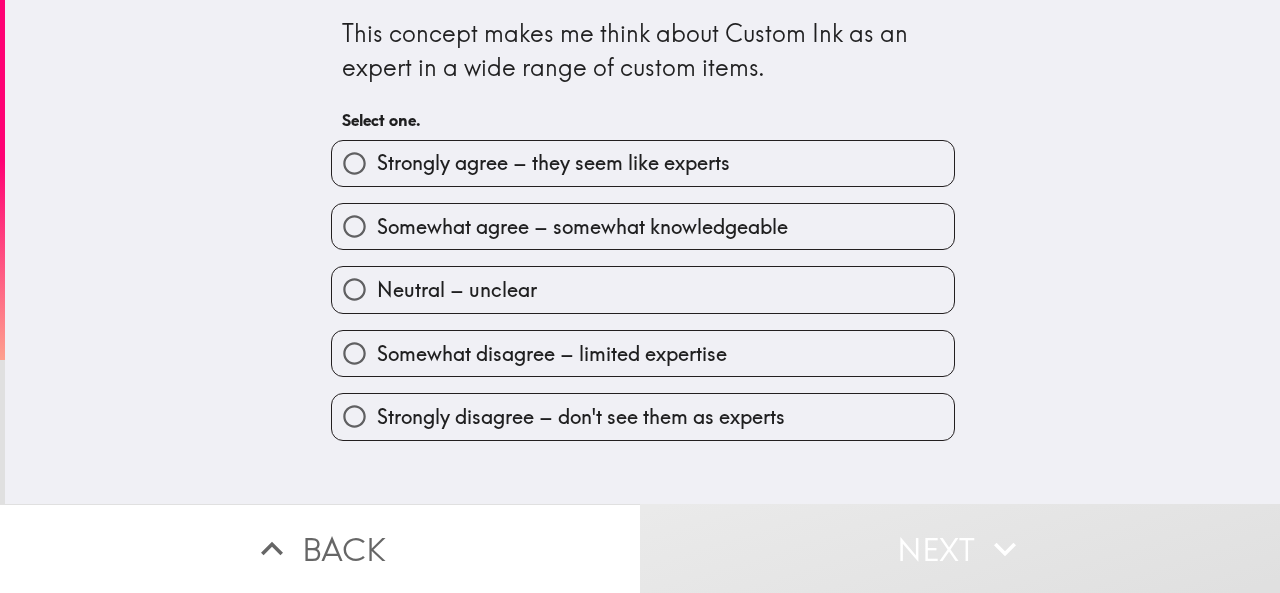 click on "Strongly agree – they seem like experts" at bounding box center [553, 163] 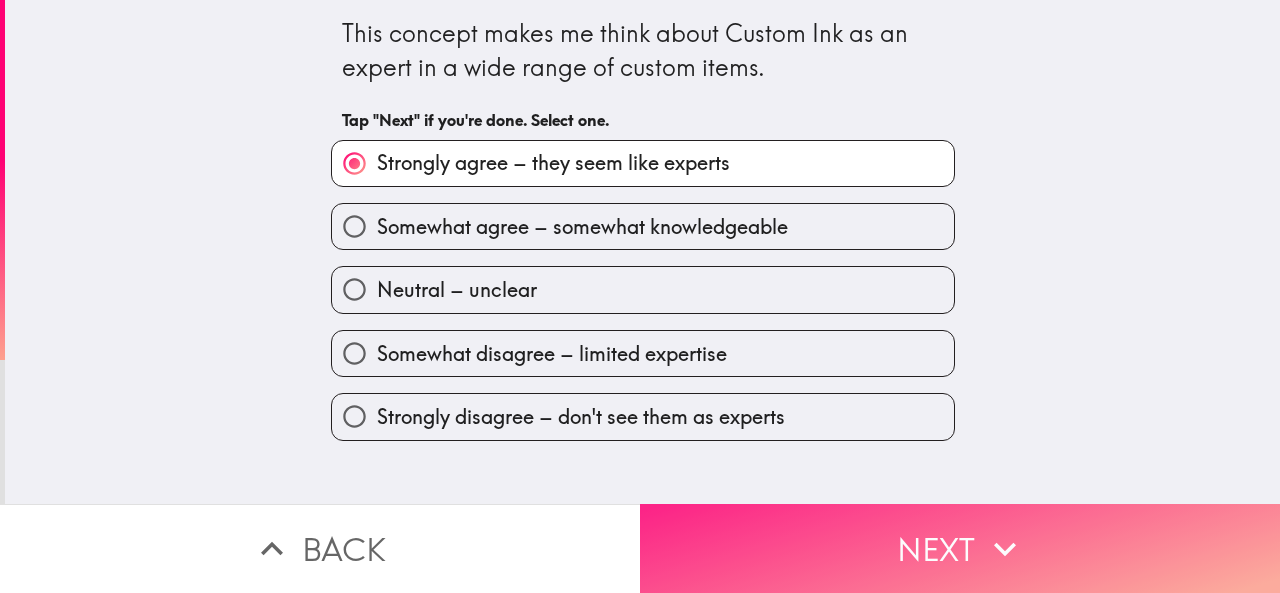 click on "Next" at bounding box center [960, 548] 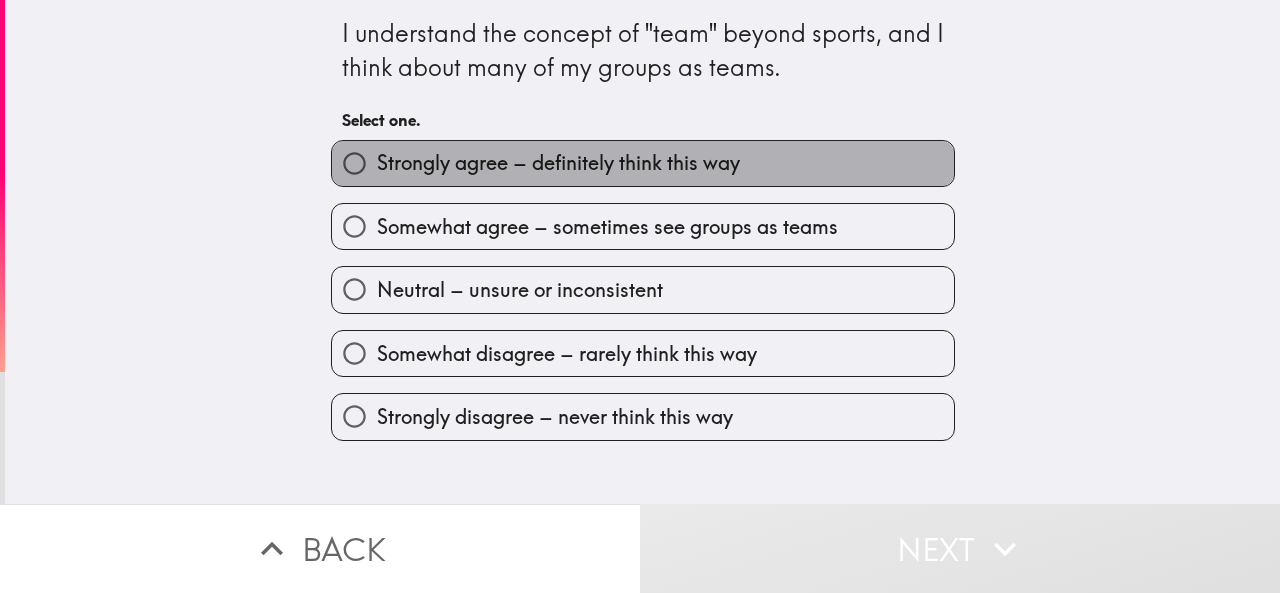 click on "Strongly agree – definitely think this way" at bounding box center (643, 163) 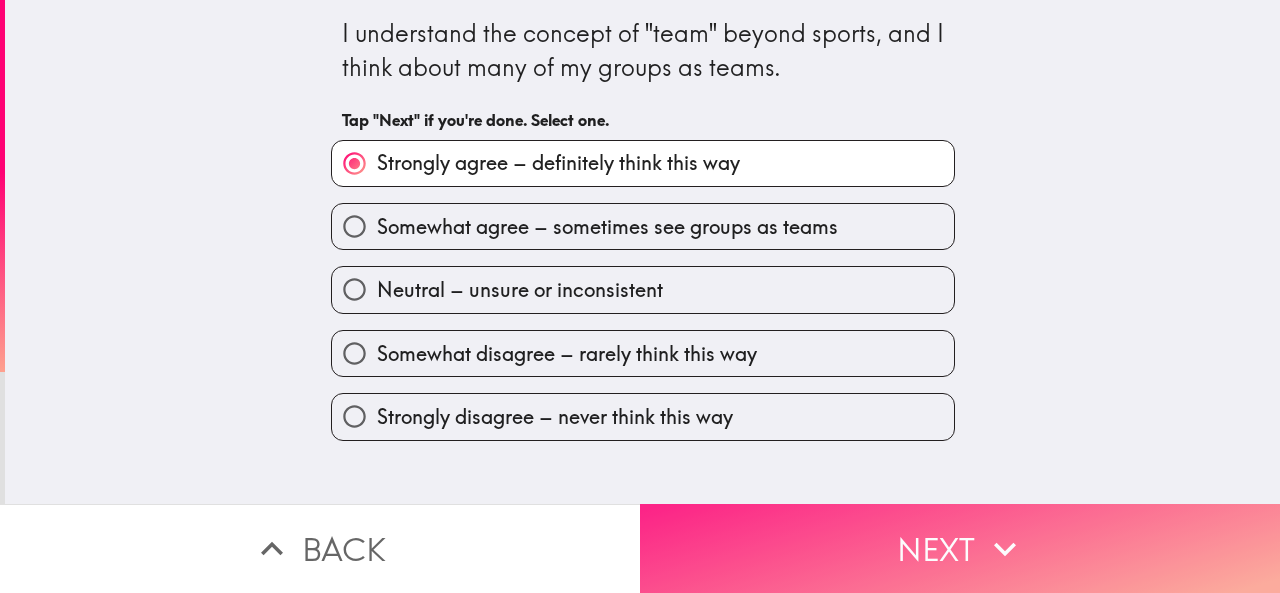 click on "Next" at bounding box center (960, 548) 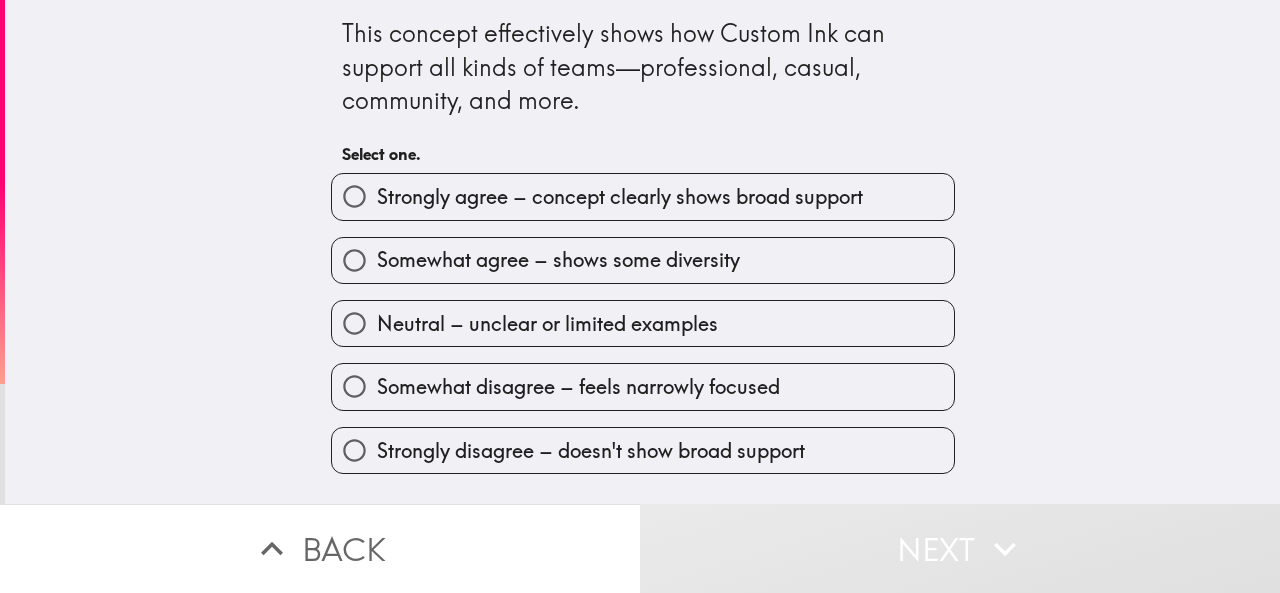 click on "Strongly agree – concept clearly shows broad support" at bounding box center (620, 197) 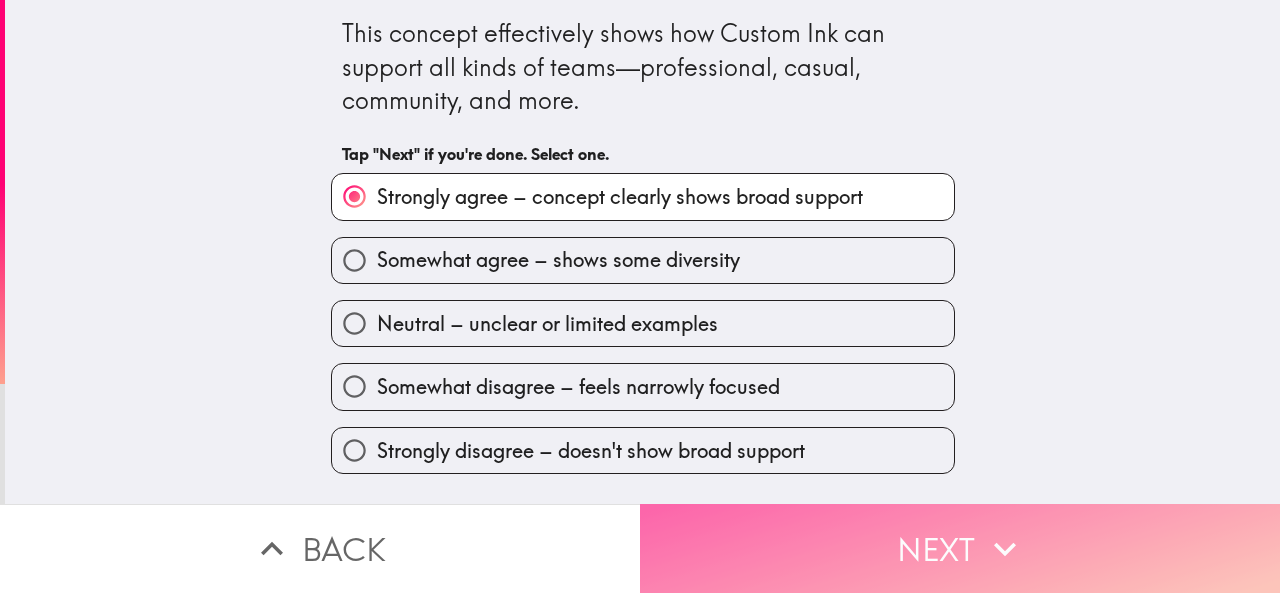 click on "Next" at bounding box center [960, 548] 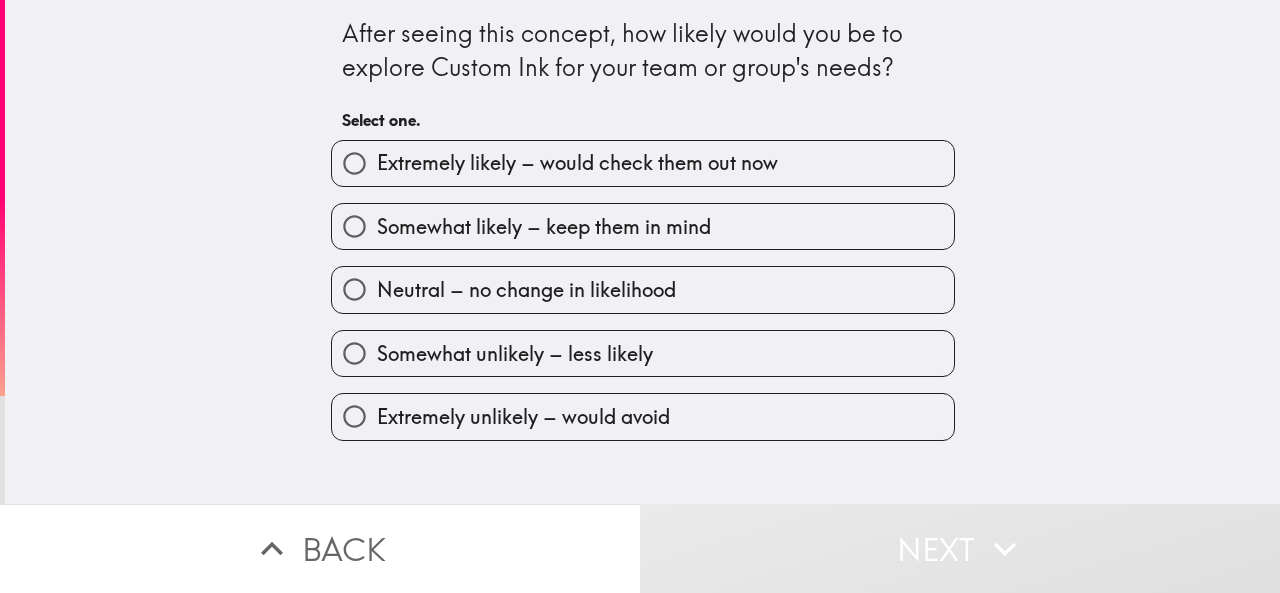 click on "Somewhat likely – keep them in mind" at bounding box center (544, 227) 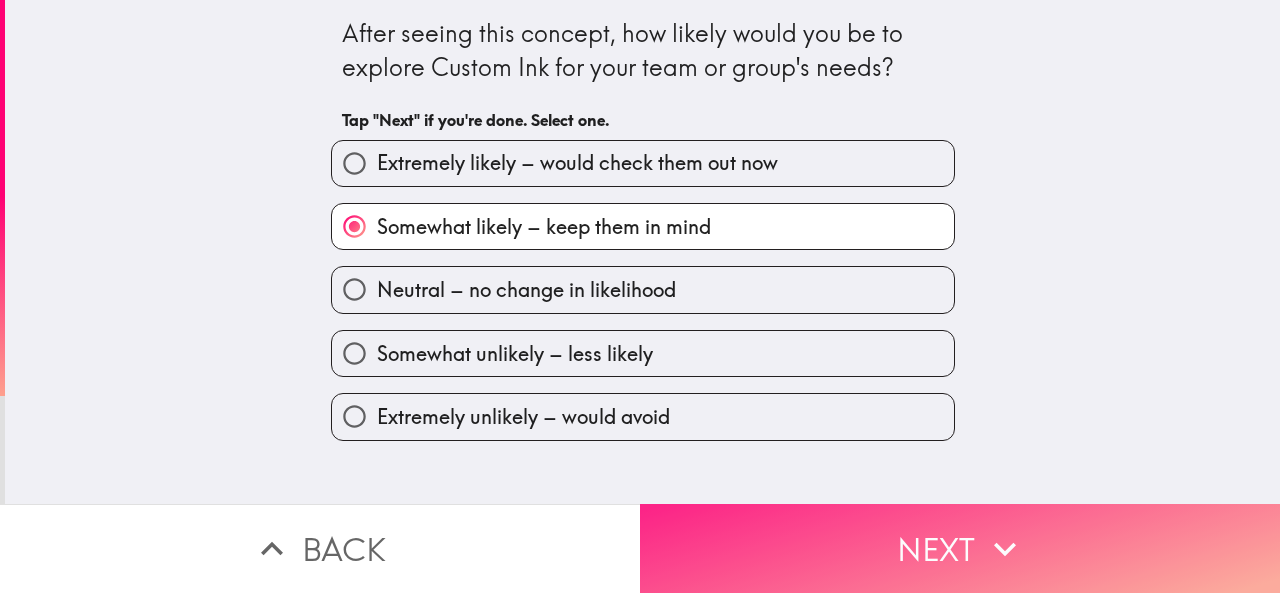 click on "Next" at bounding box center [960, 548] 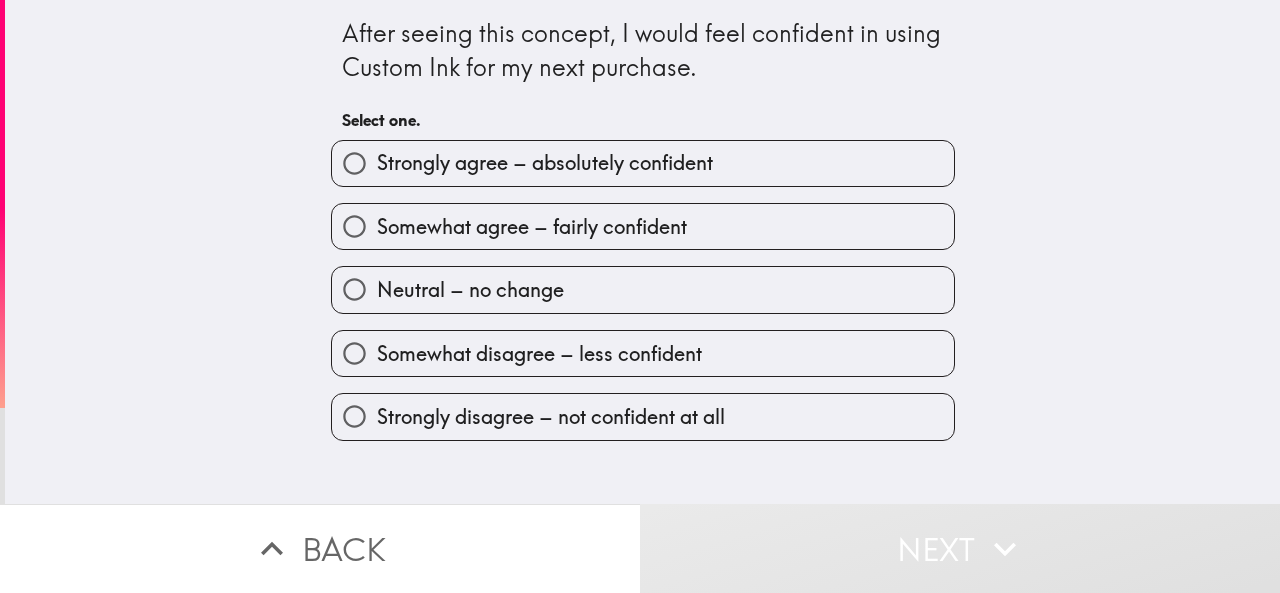 click on "Strongly agree – absolutely confident" at bounding box center [545, 163] 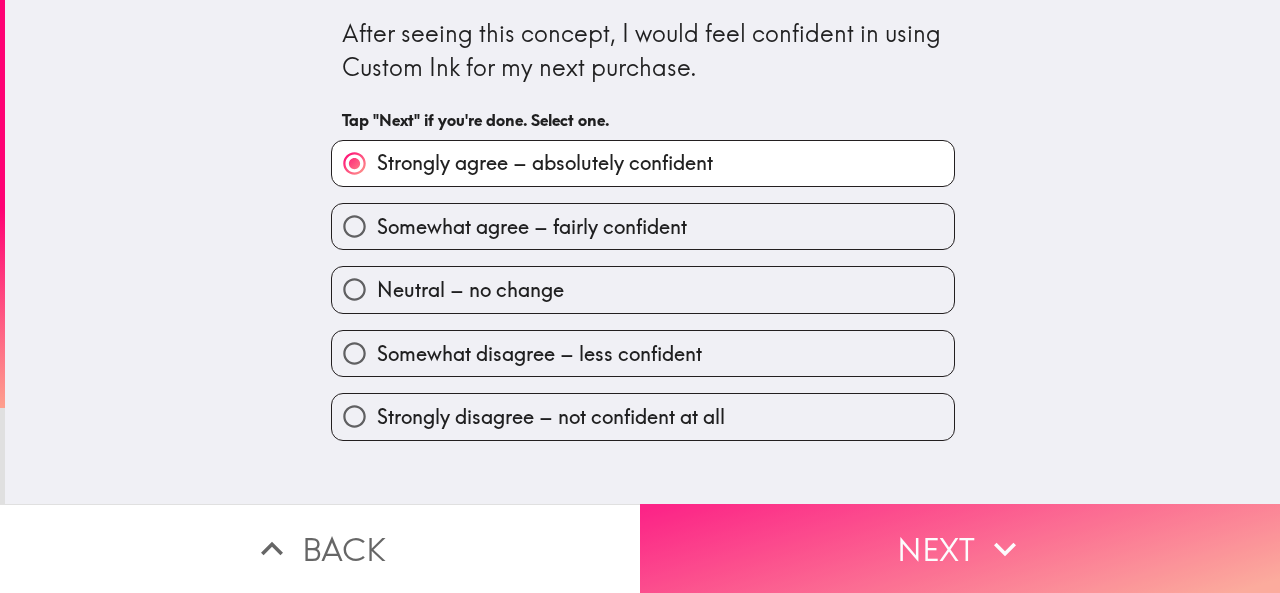 click on "Next" at bounding box center [960, 548] 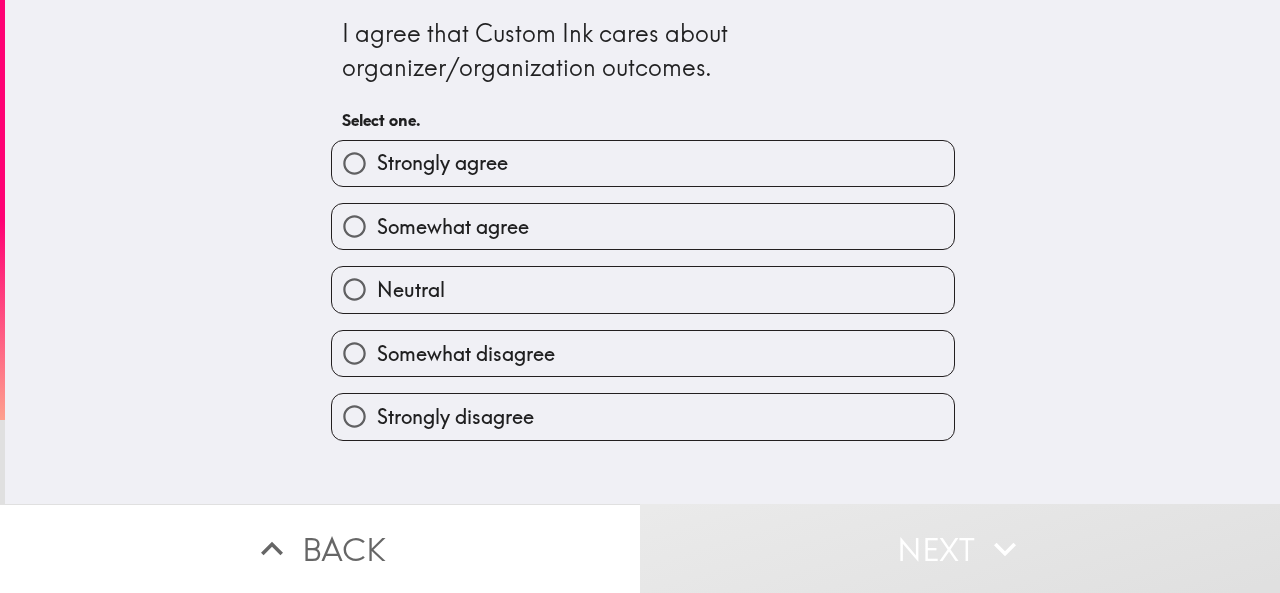click on "Strongly agree" at bounding box center (643, 163) 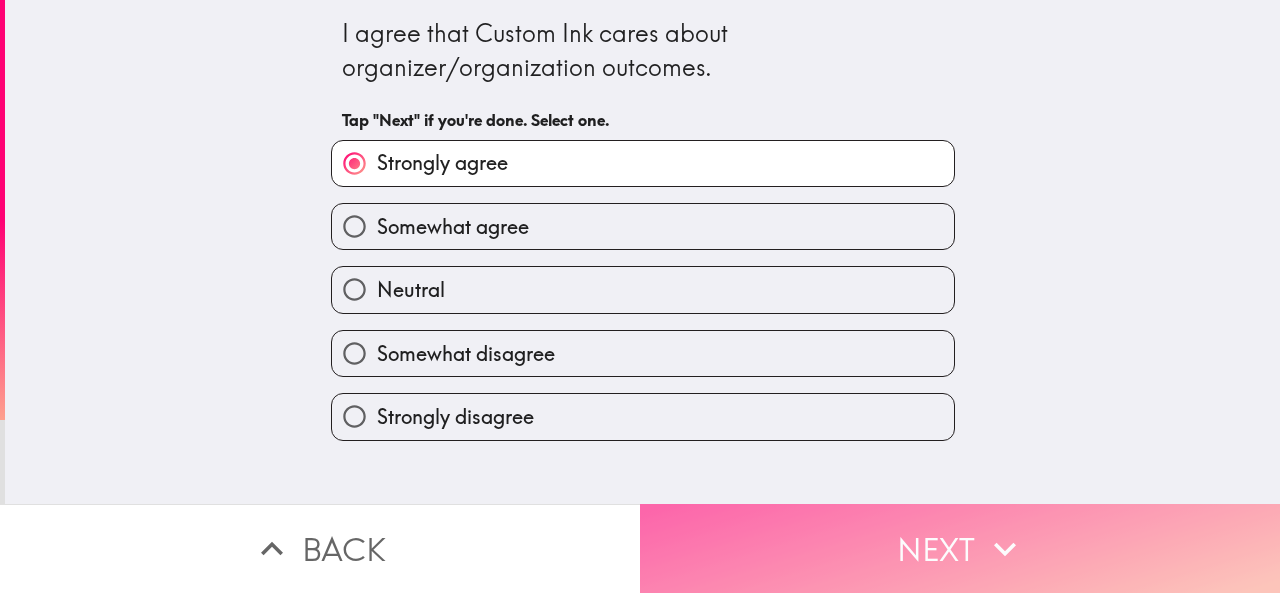 click on "Next" at bounding box center [960, 548] 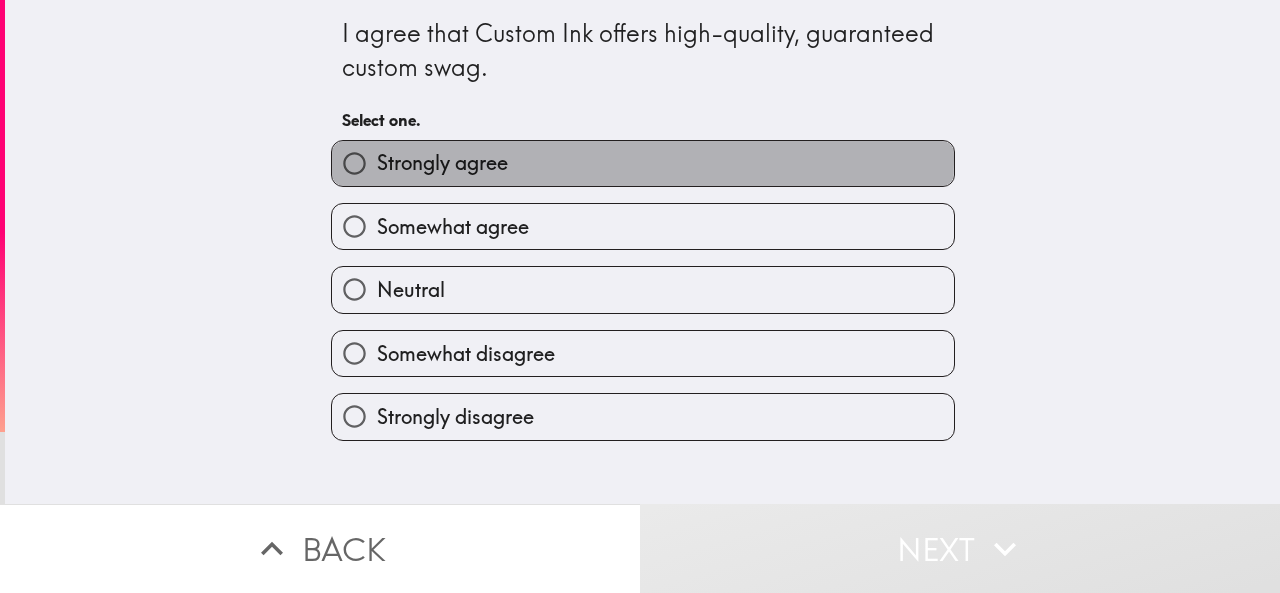 click on "Strongly agree" at bounding box center (643, 163) 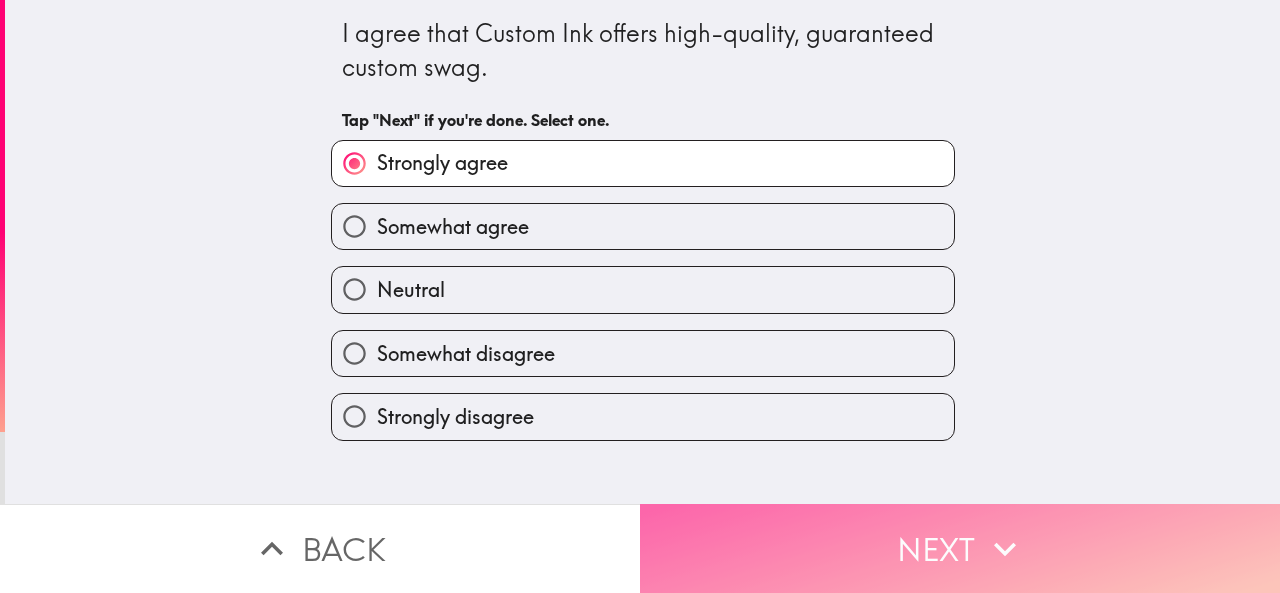 click on "Next" at bounding box center (960, 548) 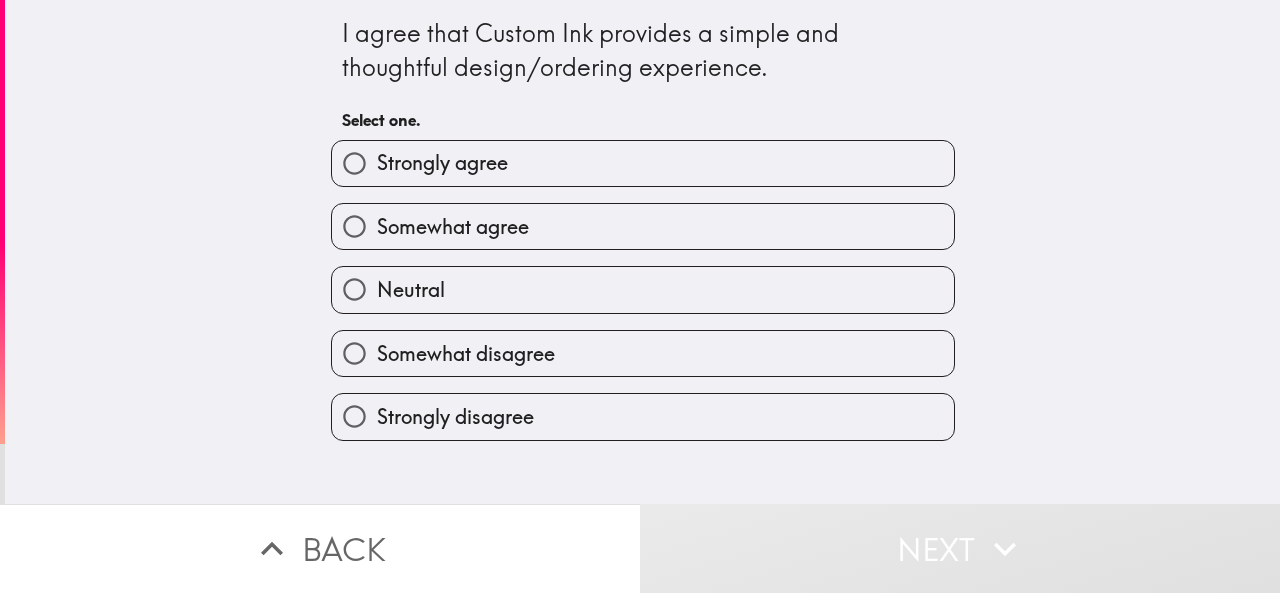 click on "Strongly agree" at bounding box center [643, 163] 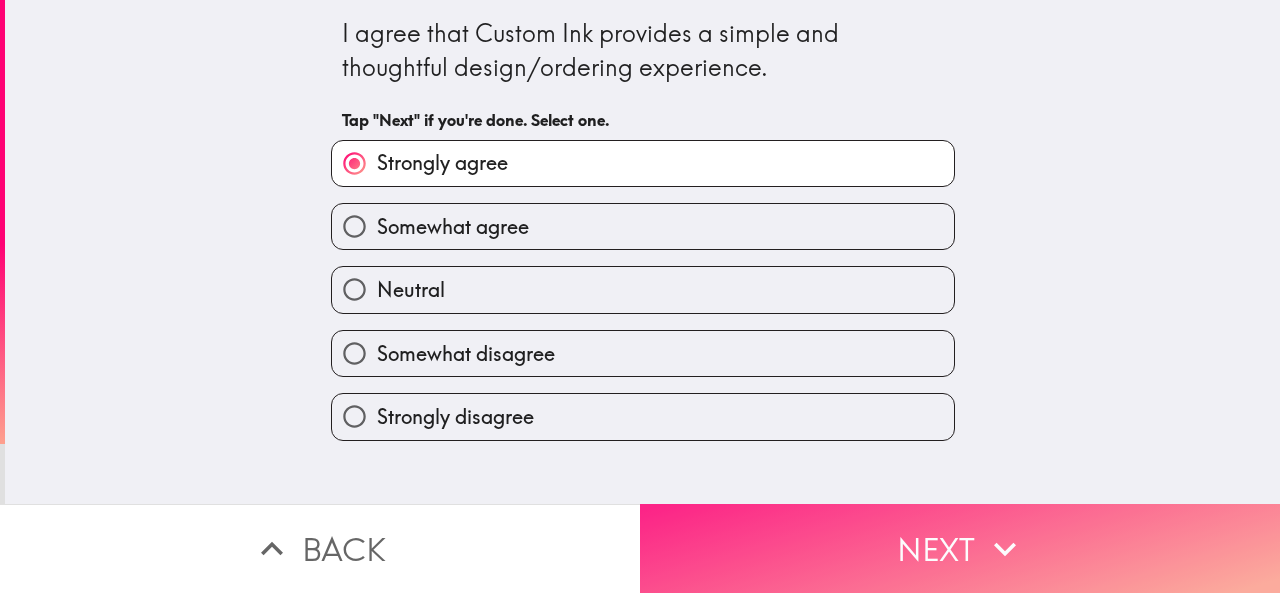 click on "Next" at bounding box center [960, 548] 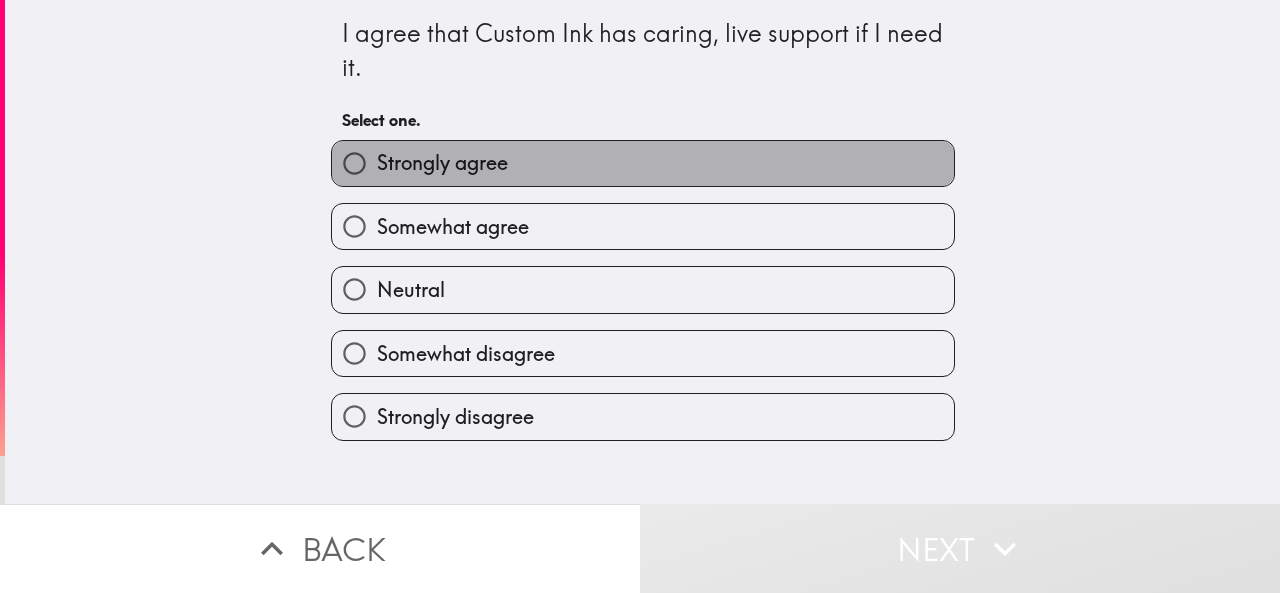 click on "Strongly agree" at bounding box center (643, 163) 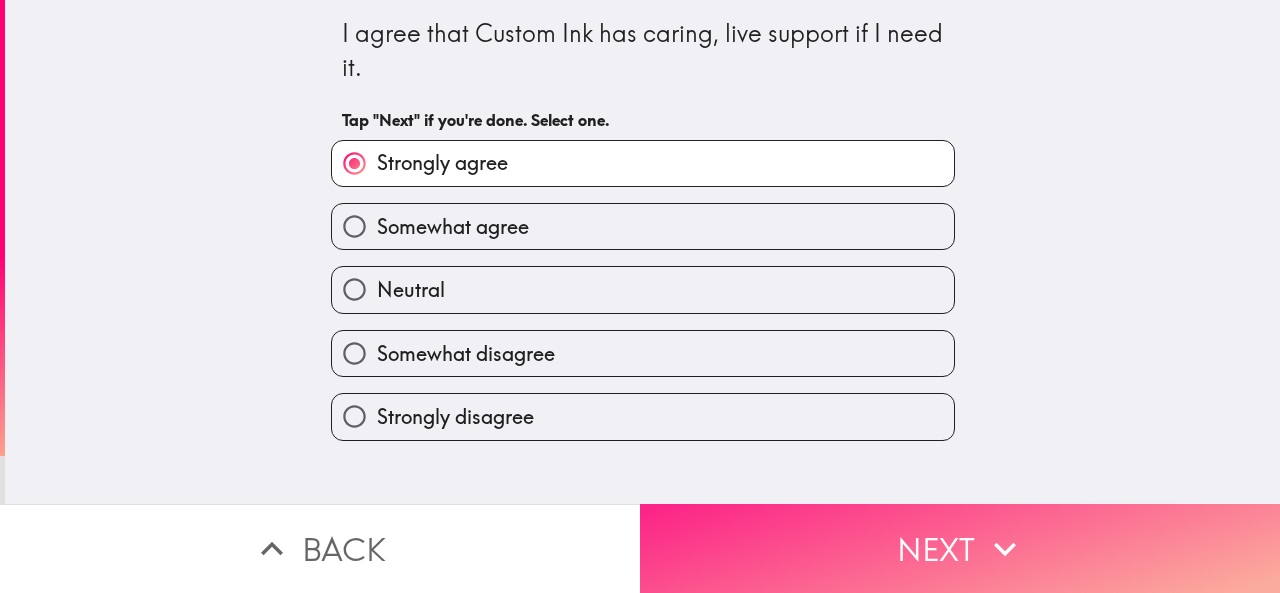 click on "Next" at bounding box center [960, 548] 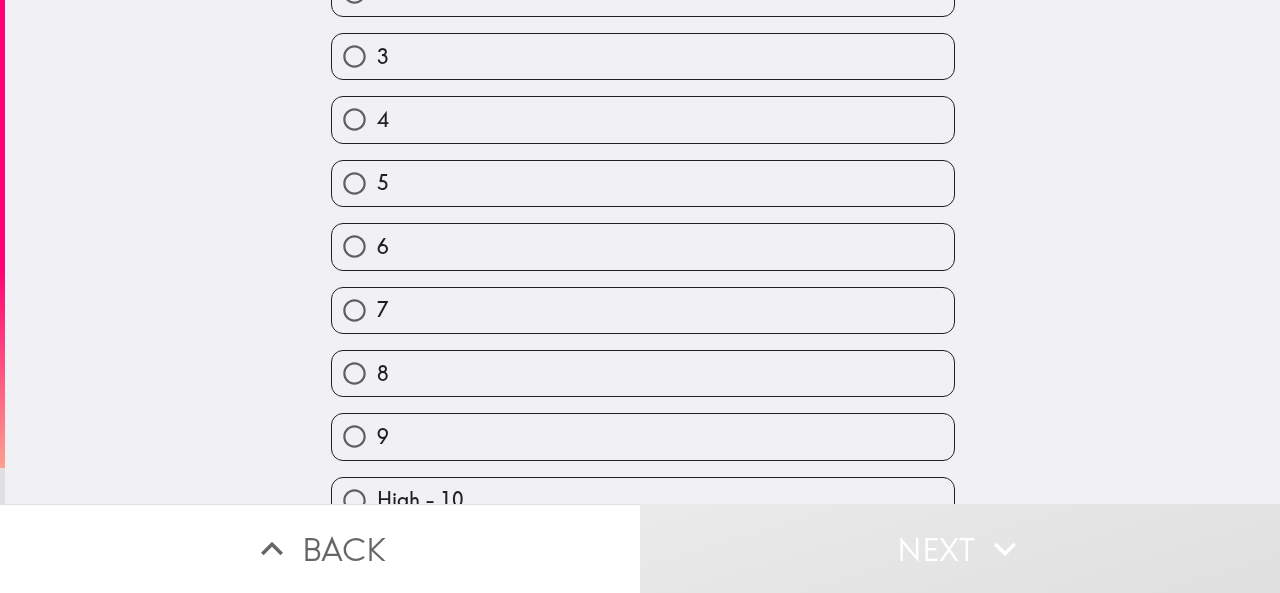 scroll, scrollTop: 241, scrollLeft: 0, axis: vertical 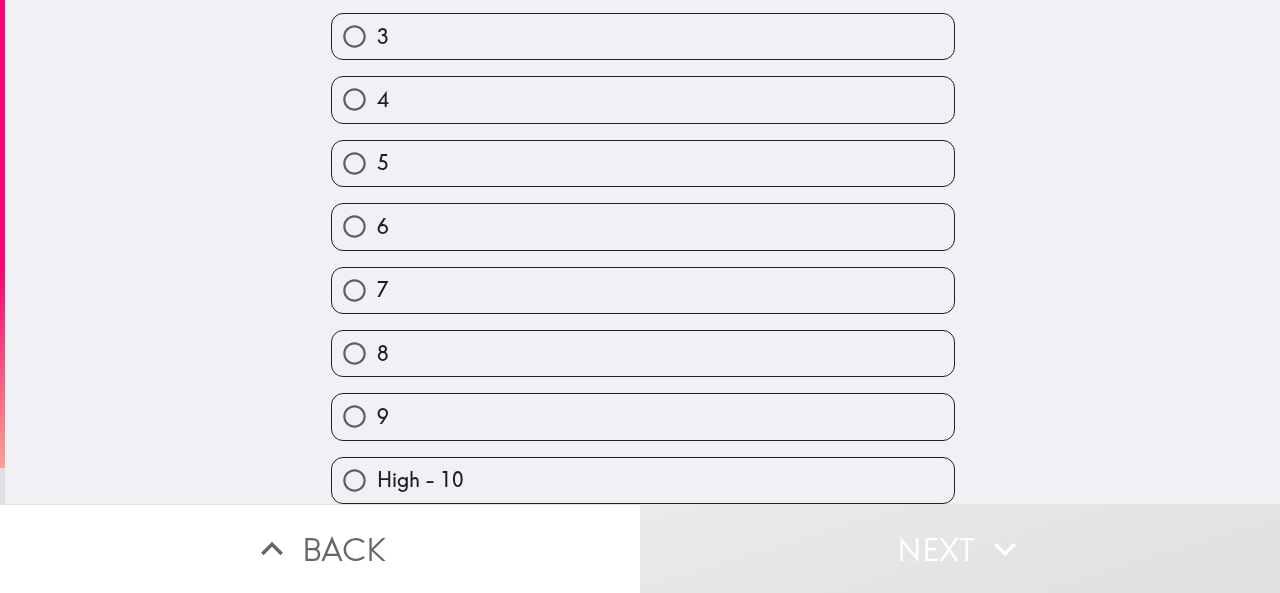 click on "High - 10" at bounding box center [643, 480] 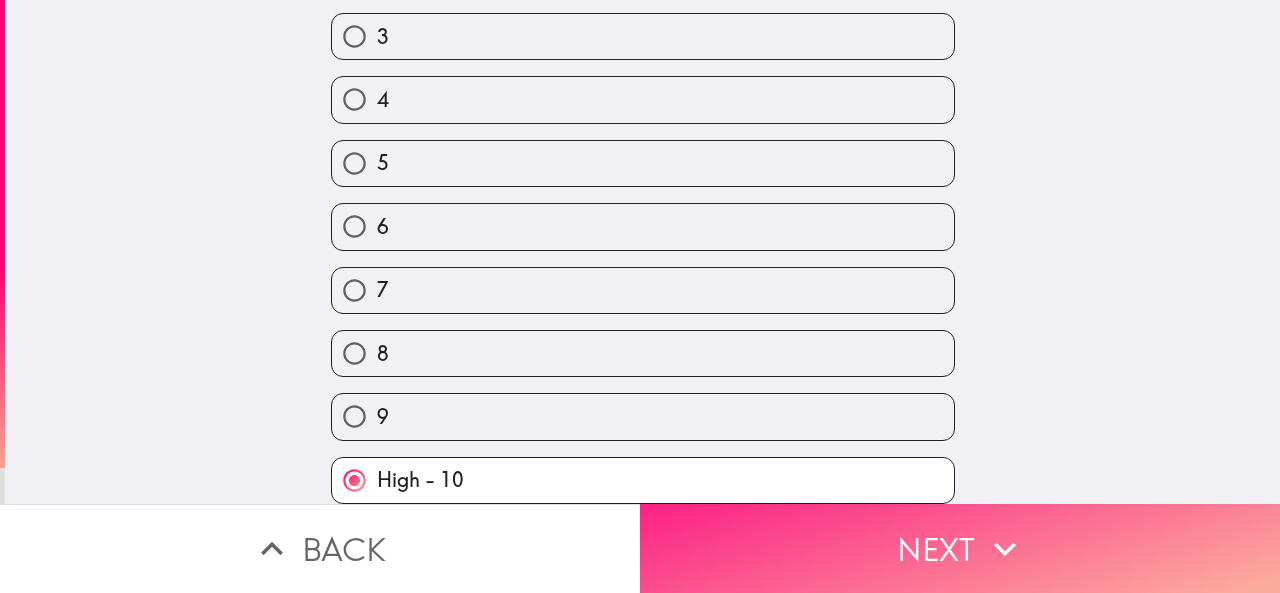 click on "Next" at bounding box center [960, 548] 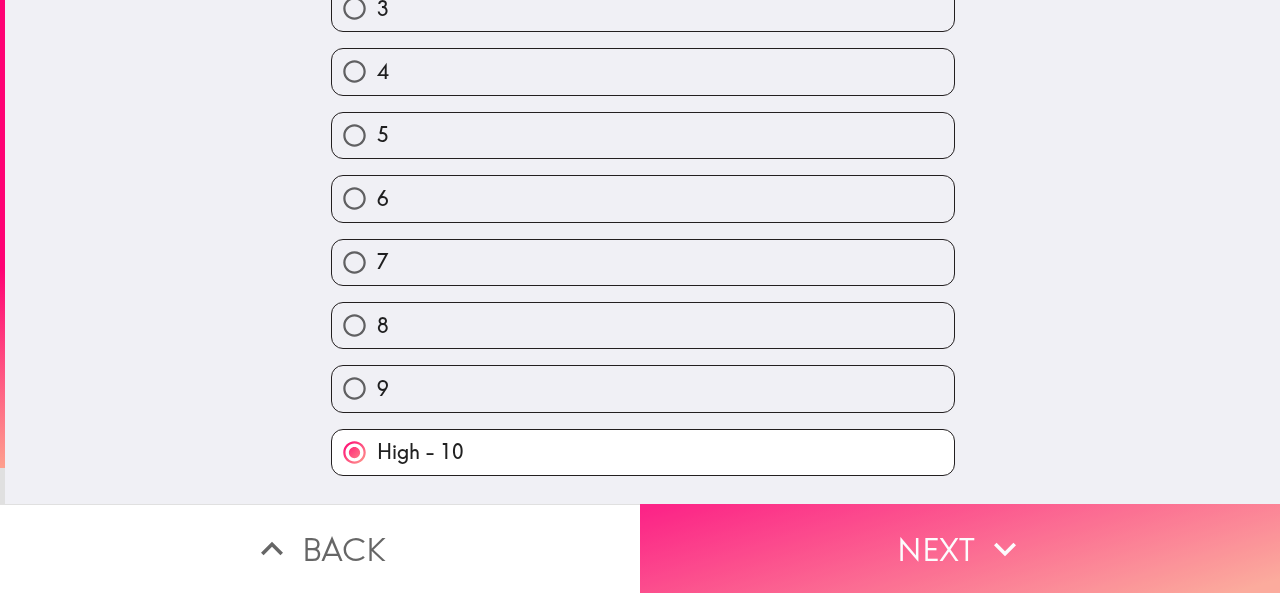 scroll, scrollTop: 0, scrollLeft: 0, axis: both 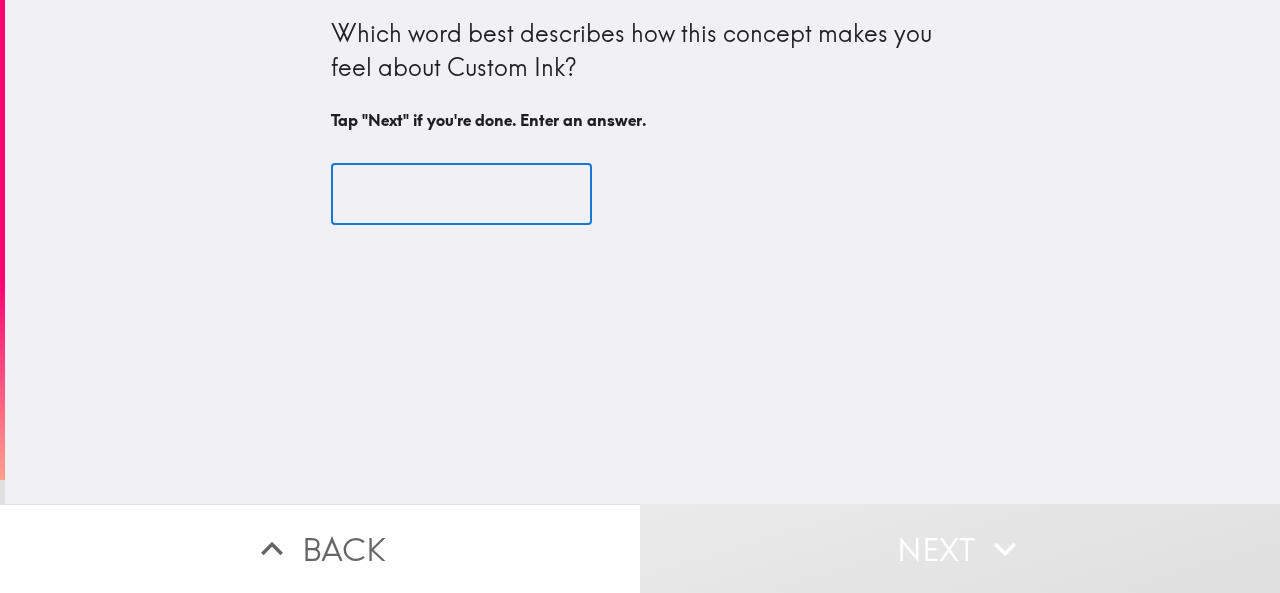 click at bounding box center [461, 195] 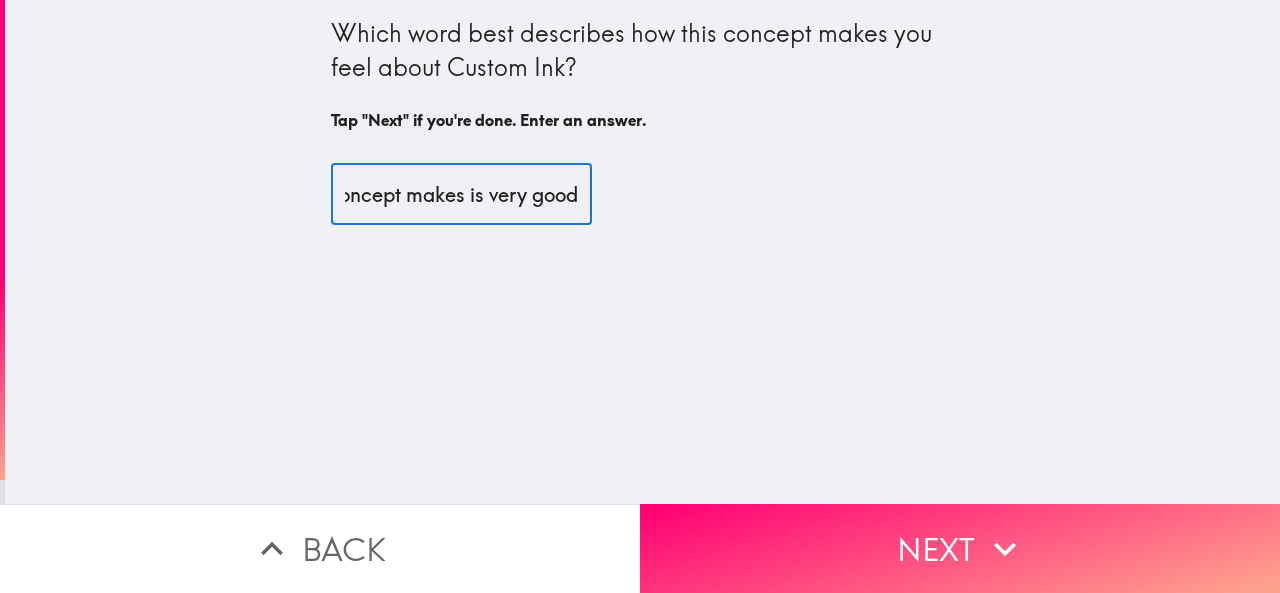 scroll, scrollTop: 0, scrollLeft: 74, axis: horizontal 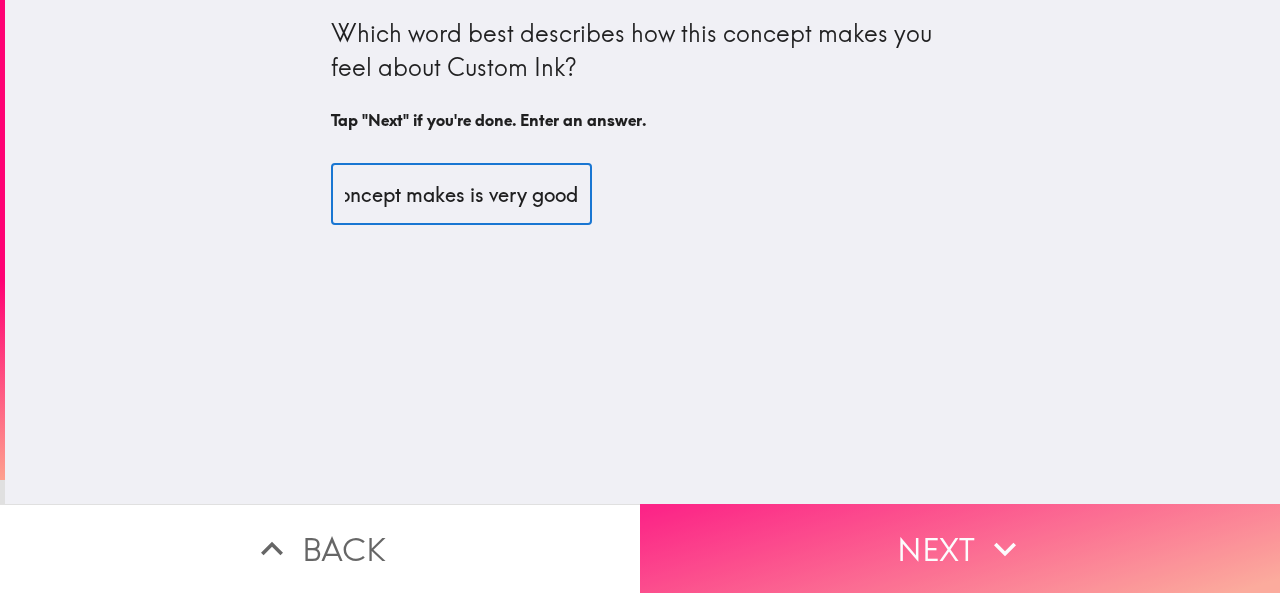 type on "this concept makes is very good" 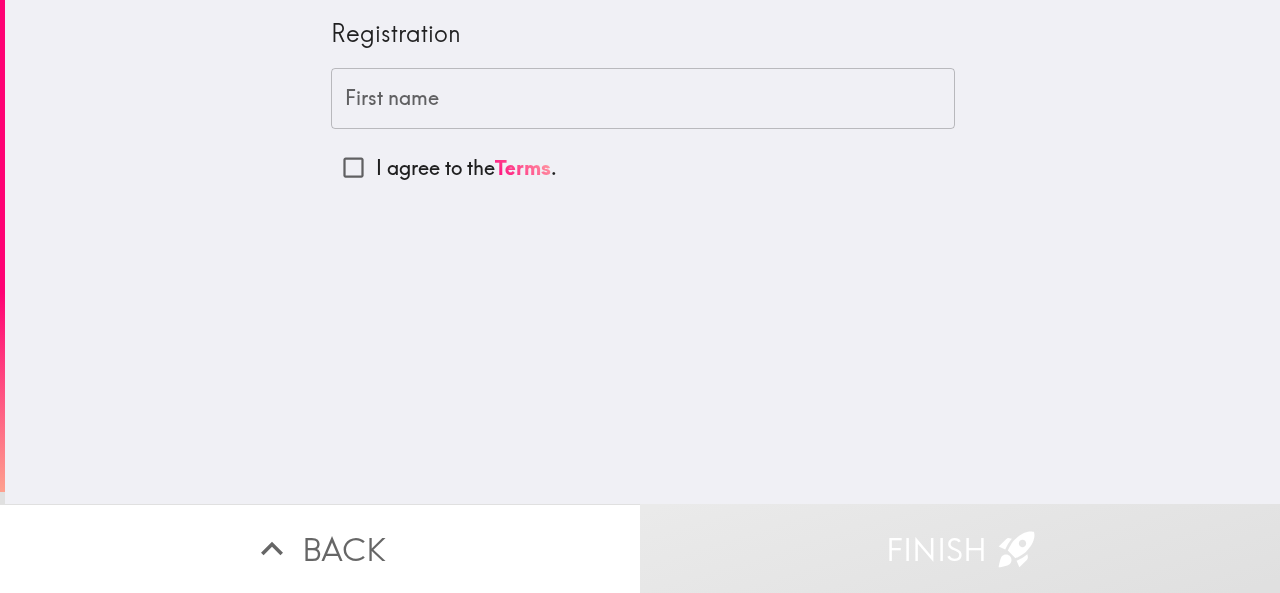 click on "First name" at bounding box center [643, 99] 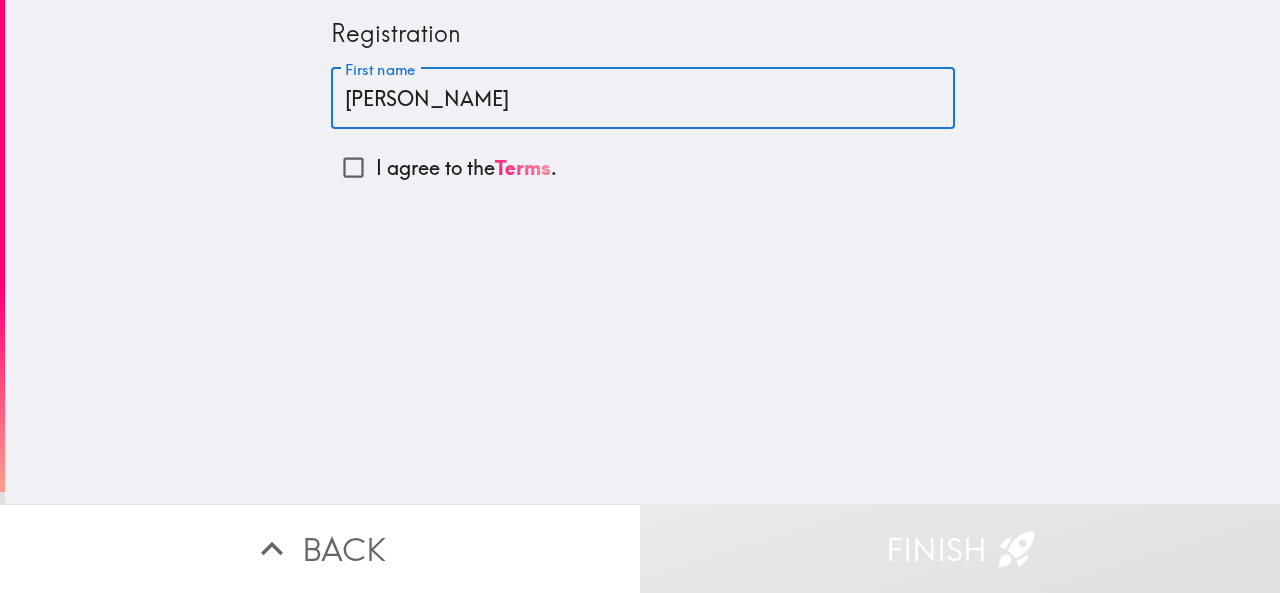 type on "[PERSON_NAME]" 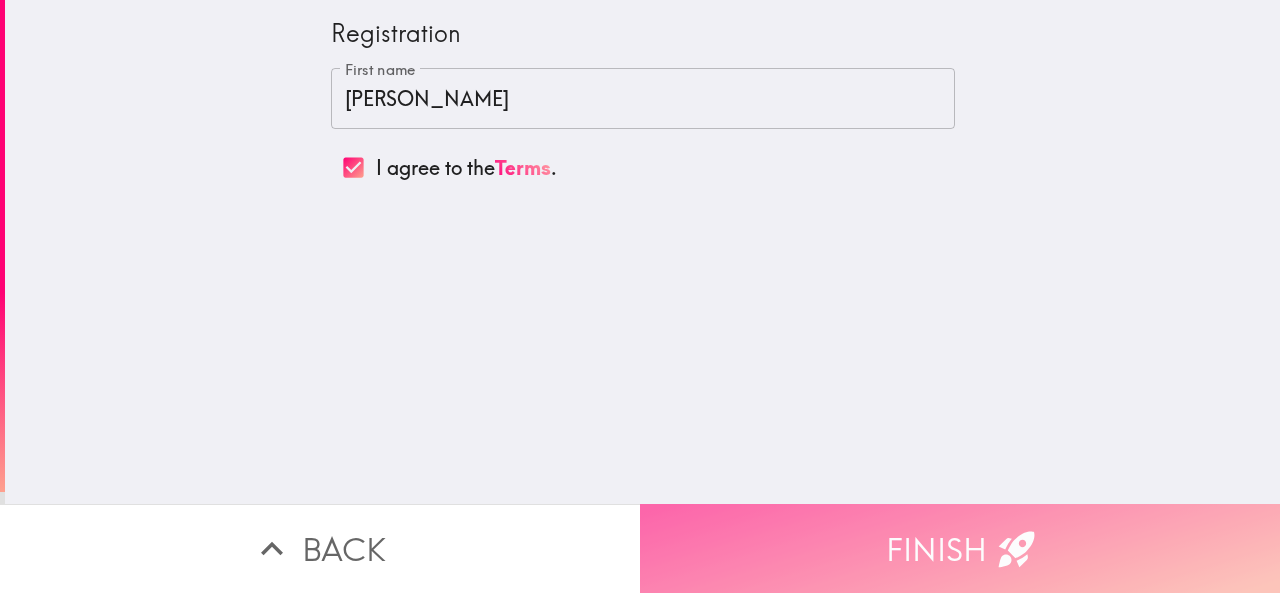 click on "Finish" at bounding box center [960, 548] 